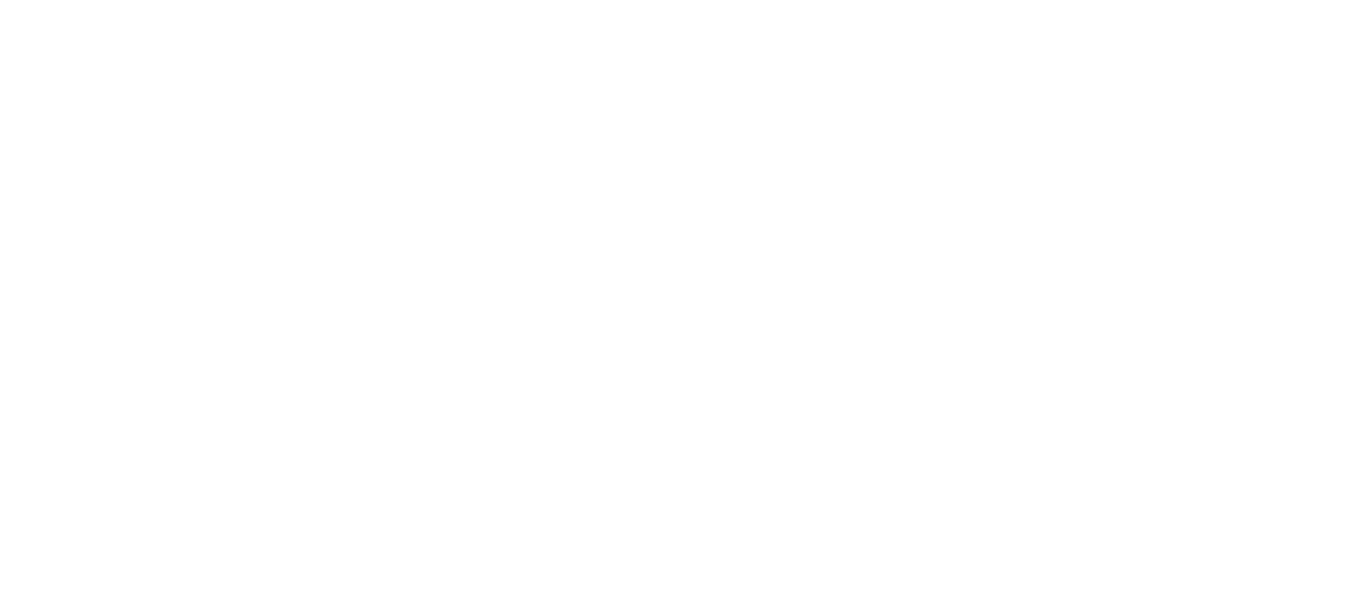 scroll, scrollTop: 0, scrollLeft: 0, axis: both 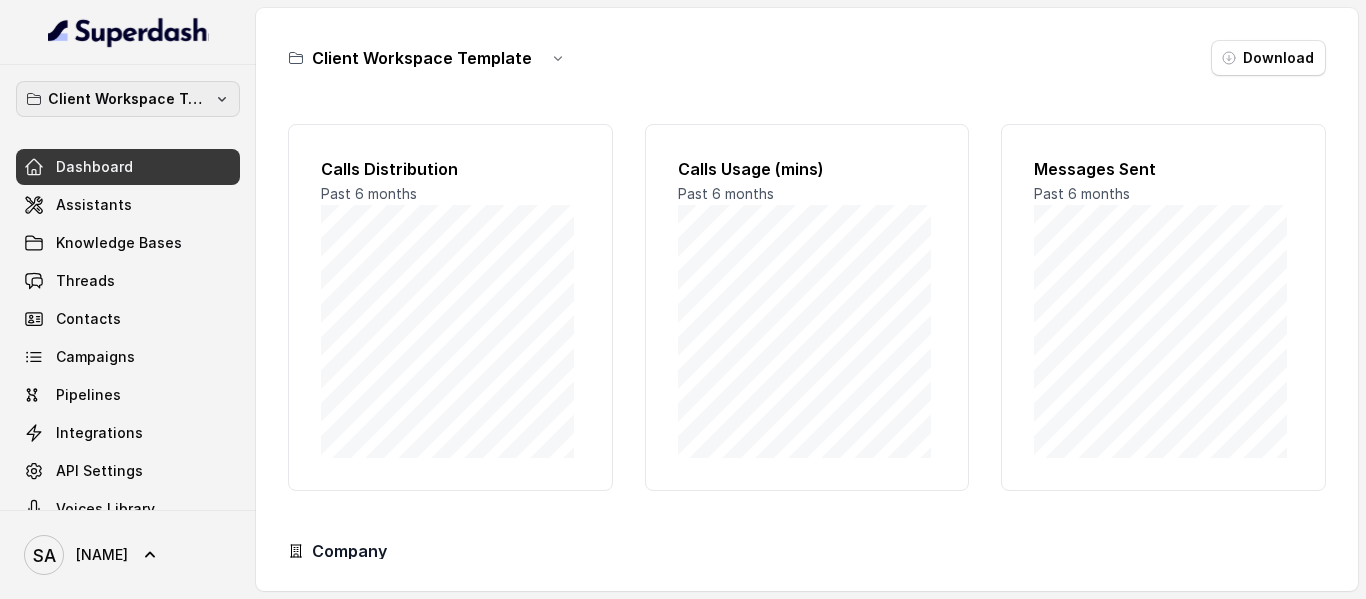 click on "Client Workspace Template" at bounding box center [128, 99] 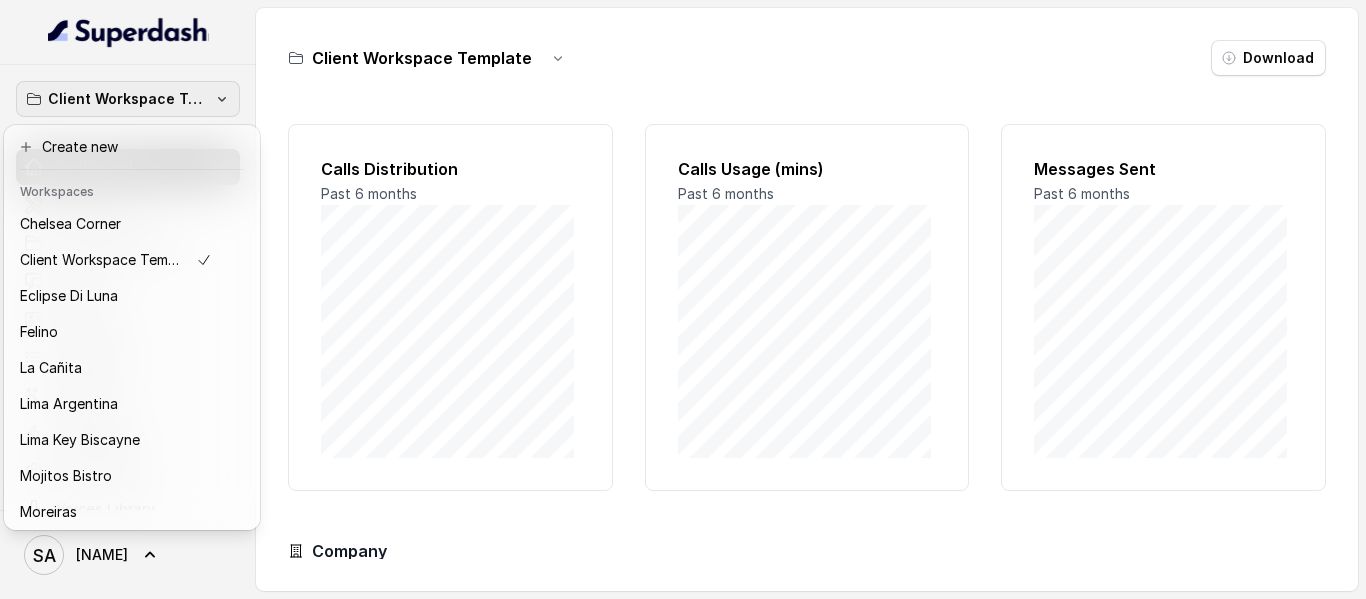 click on "Client Workspace Template Dashboard Assistants Knowledge Bases Threads Campaigns Pipelines Integrations API Settings Voices Library SA [NAME]" at bounding box center [128, 299] 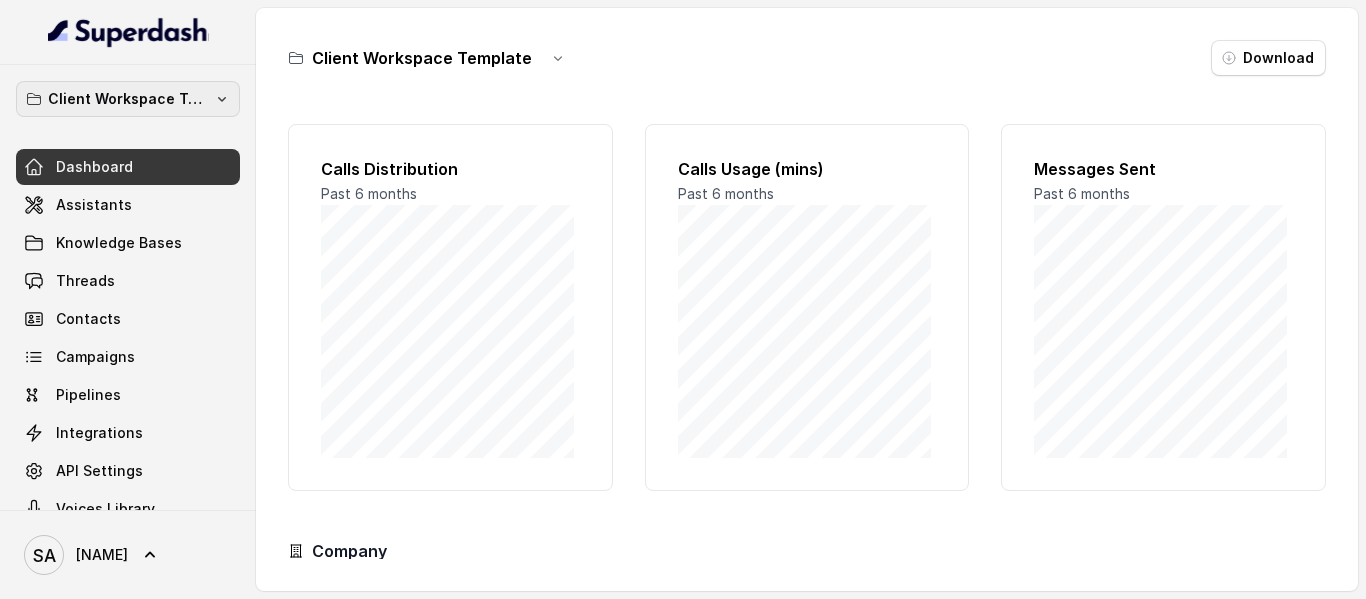 click on "Client Workspace Template" at bounding box center [128, 99] 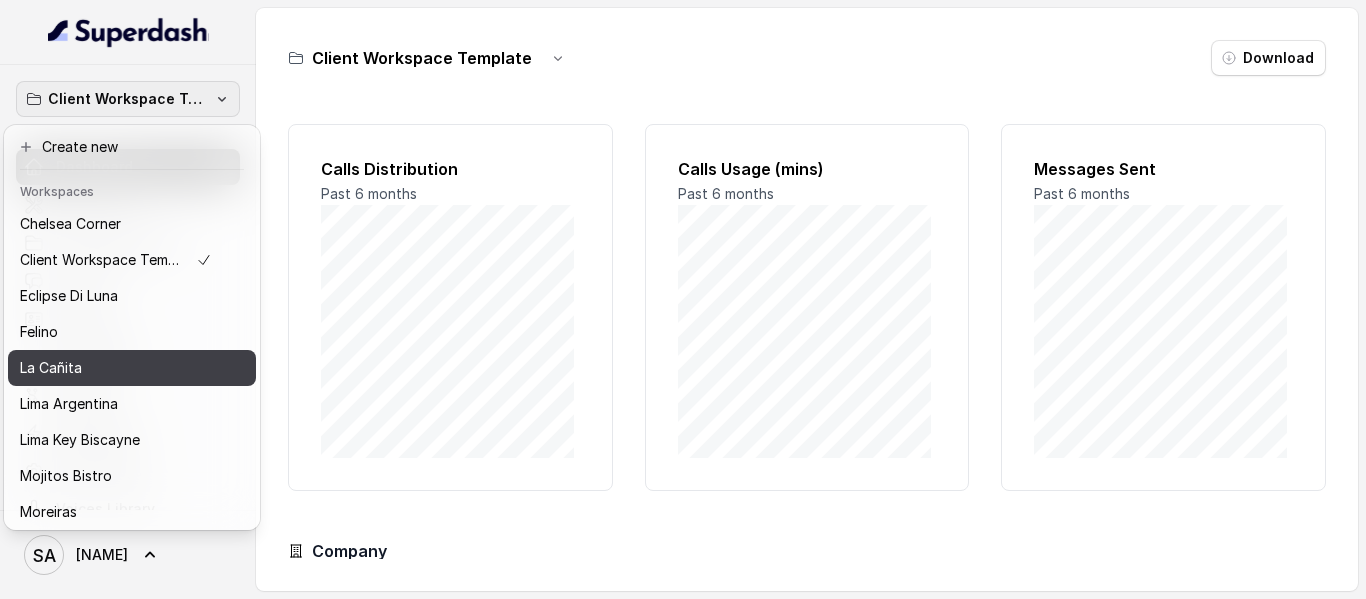 scroll, scrollTop: 127, scrollLeft: 0, axis: vertical 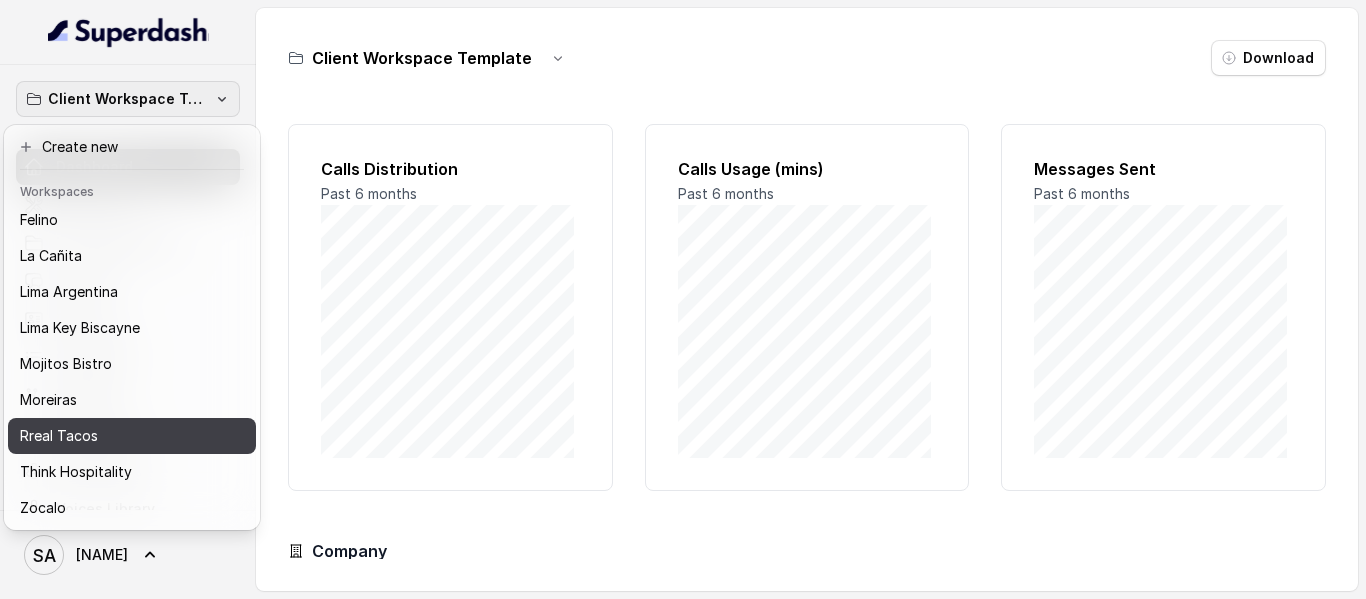 click on "Rreal Tacos" at bounding box center (59, 436) 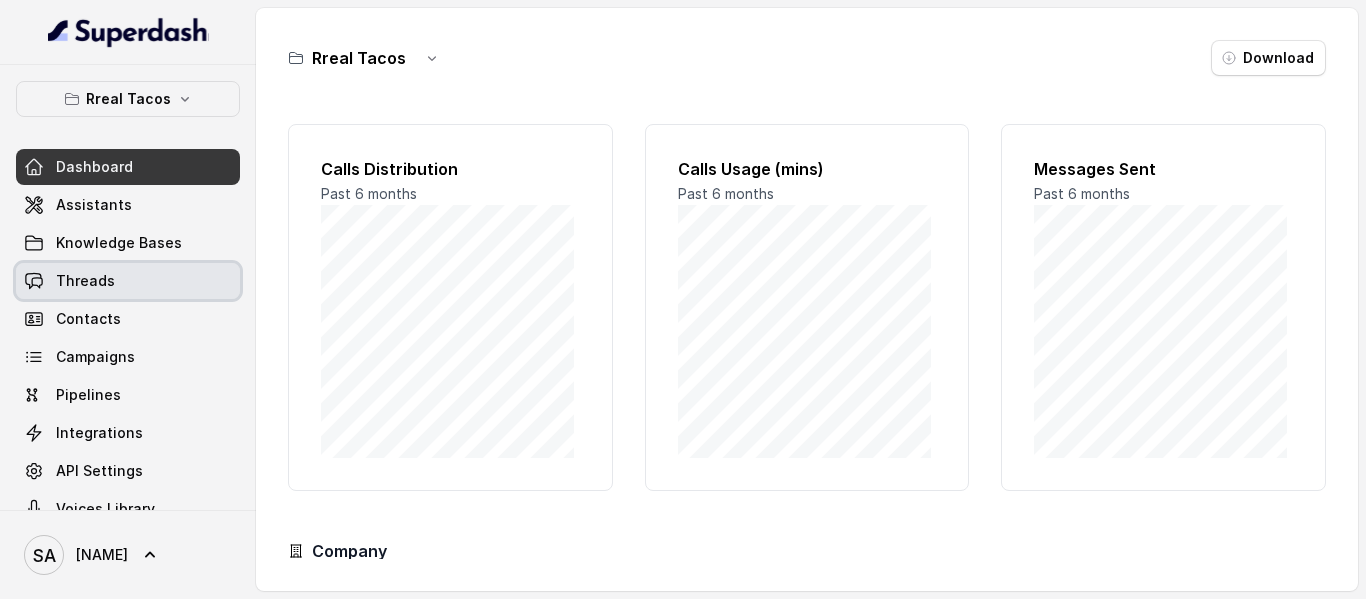 click on "Threads" at bounding box center [128, 281] 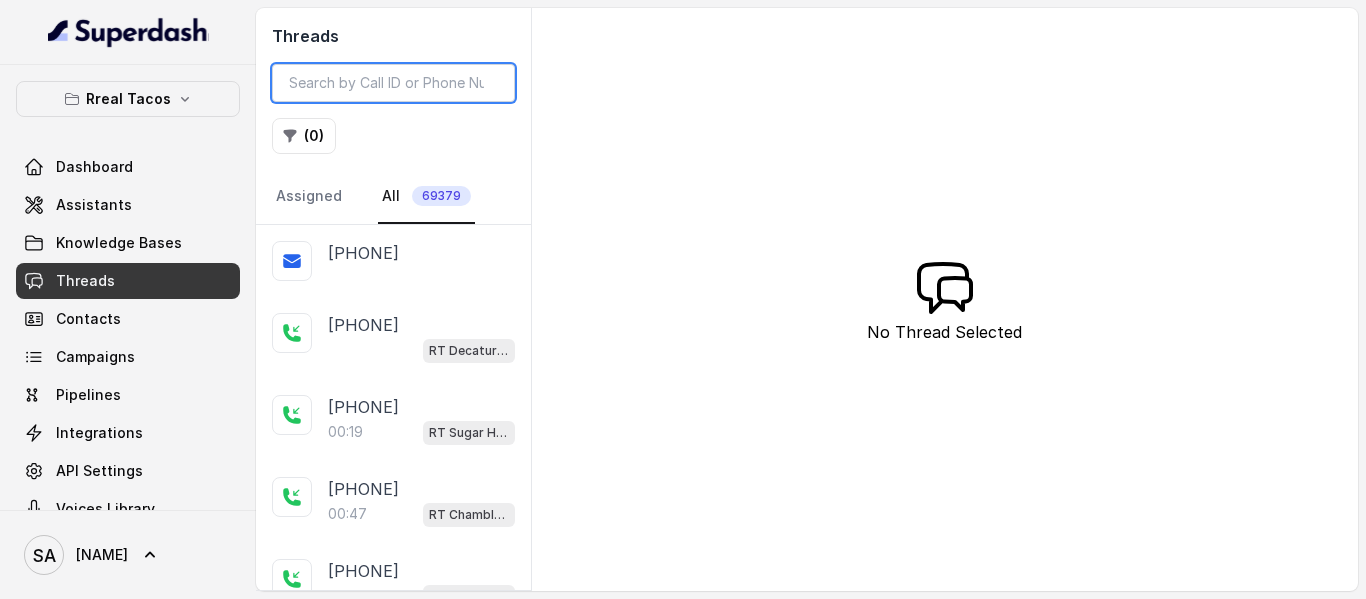 click at bounding box center (393, 83) 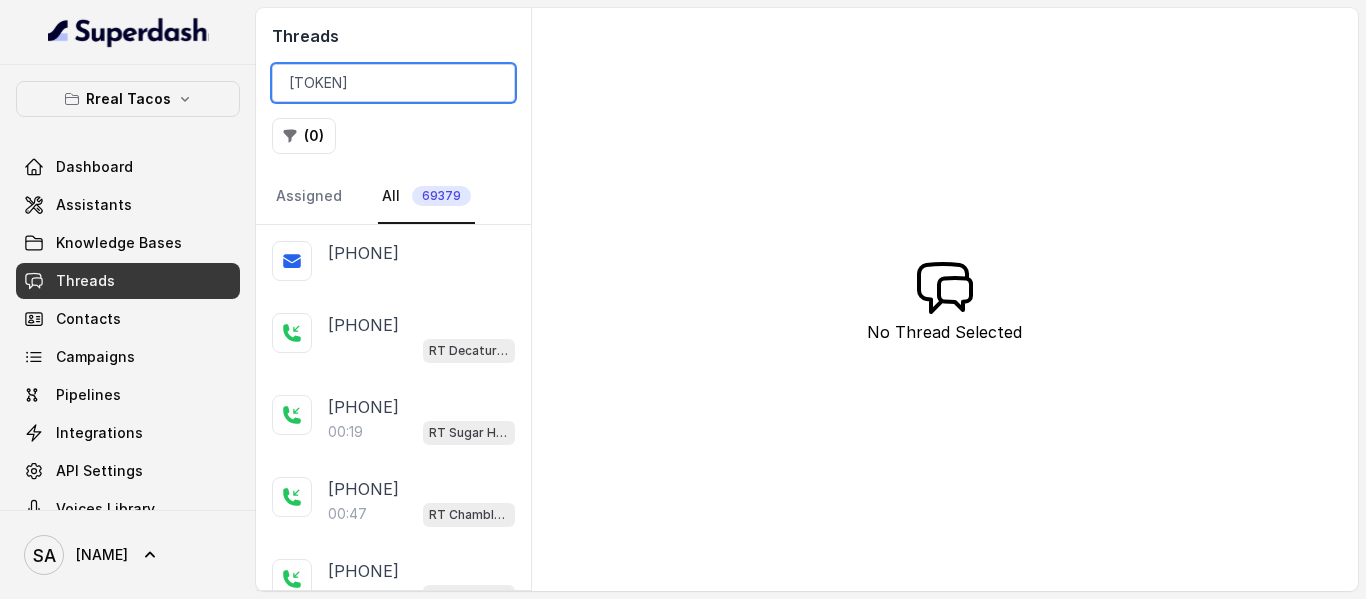 scroll, scrollTop: 0, scrollLeft: 77, axis: horizontal 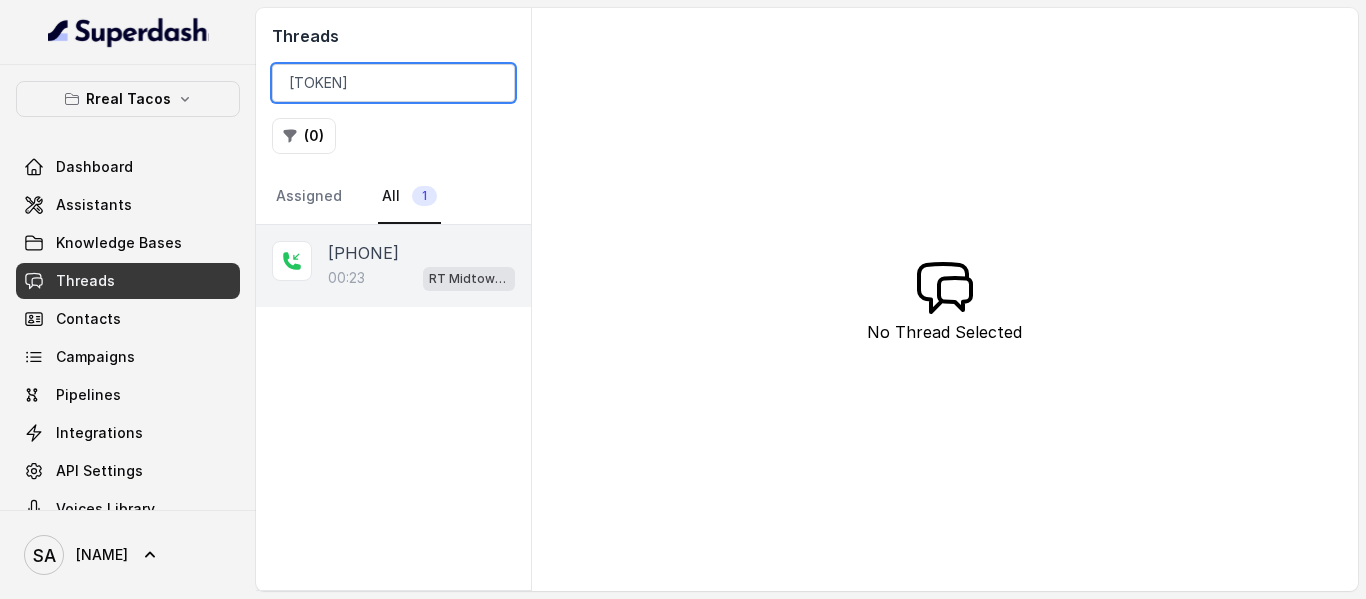 type on "[TOKEN]" 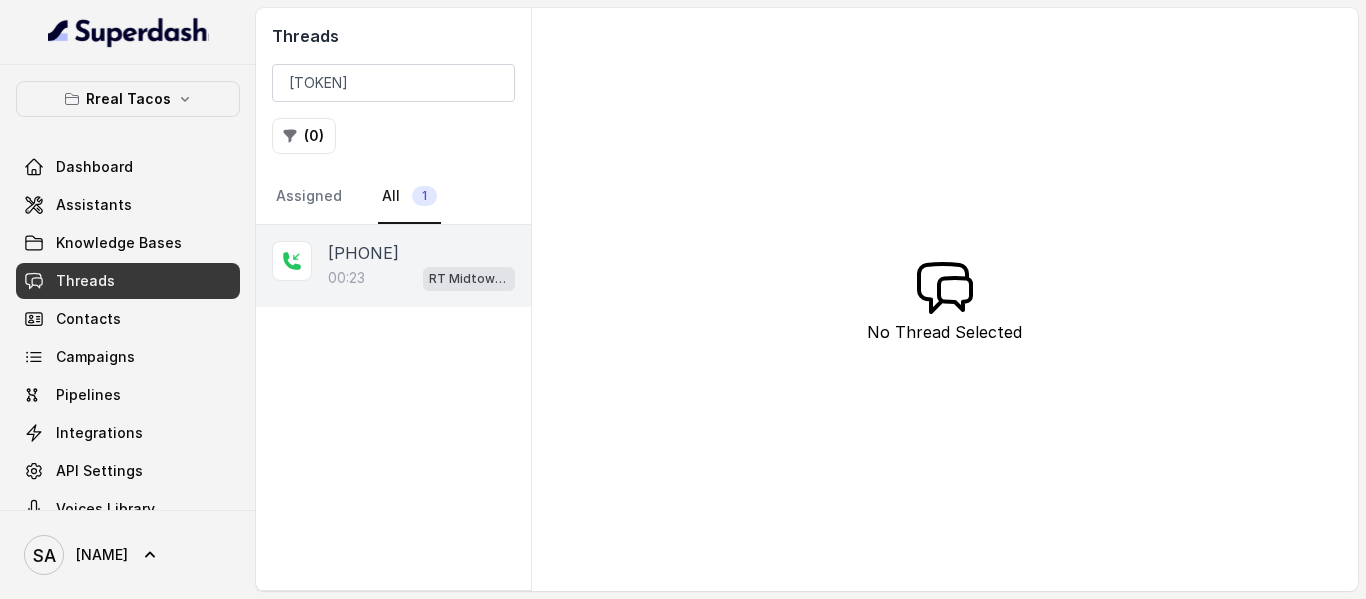 click on "[PHONE]" at bounding box center [363, 253] 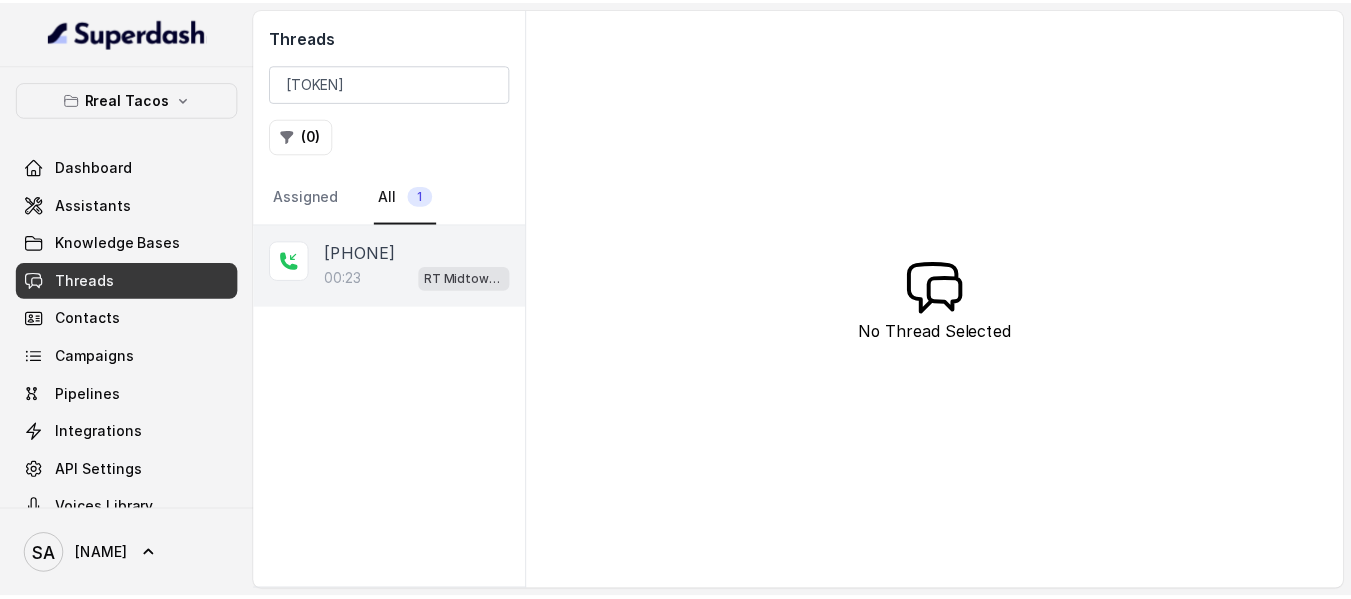 scroll, scrollTop: 0, scrollLeft: 0, axis: both 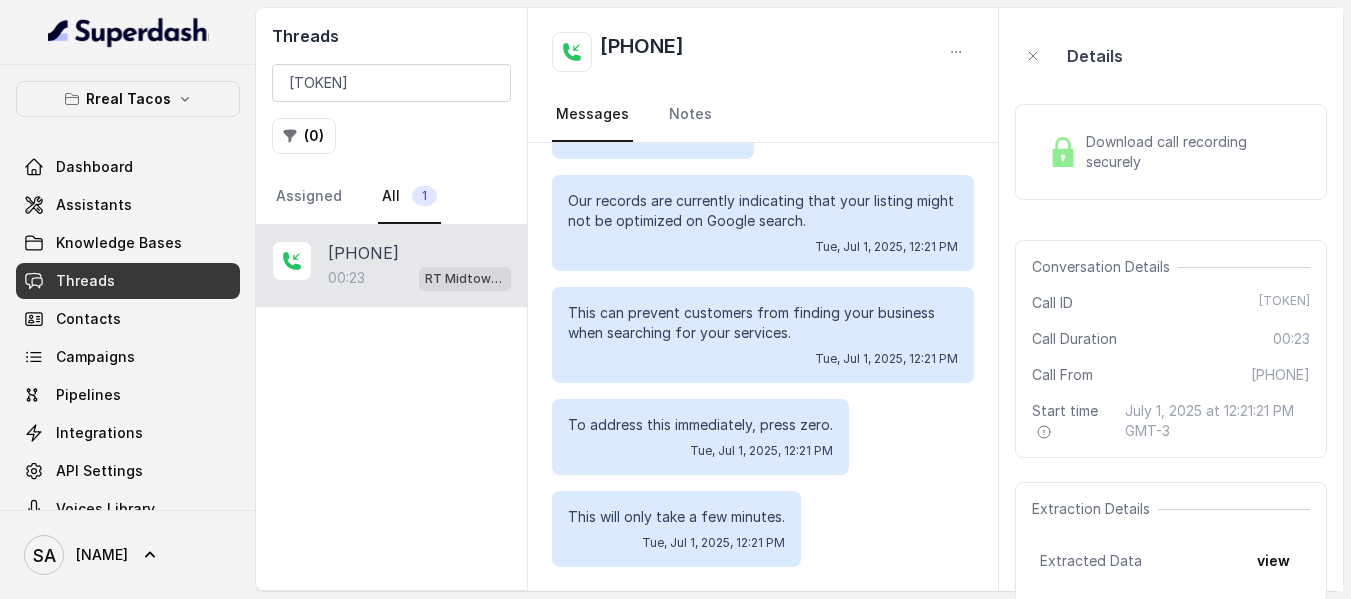 click on "Download call recording securely" at bounding box center (1171, 152) 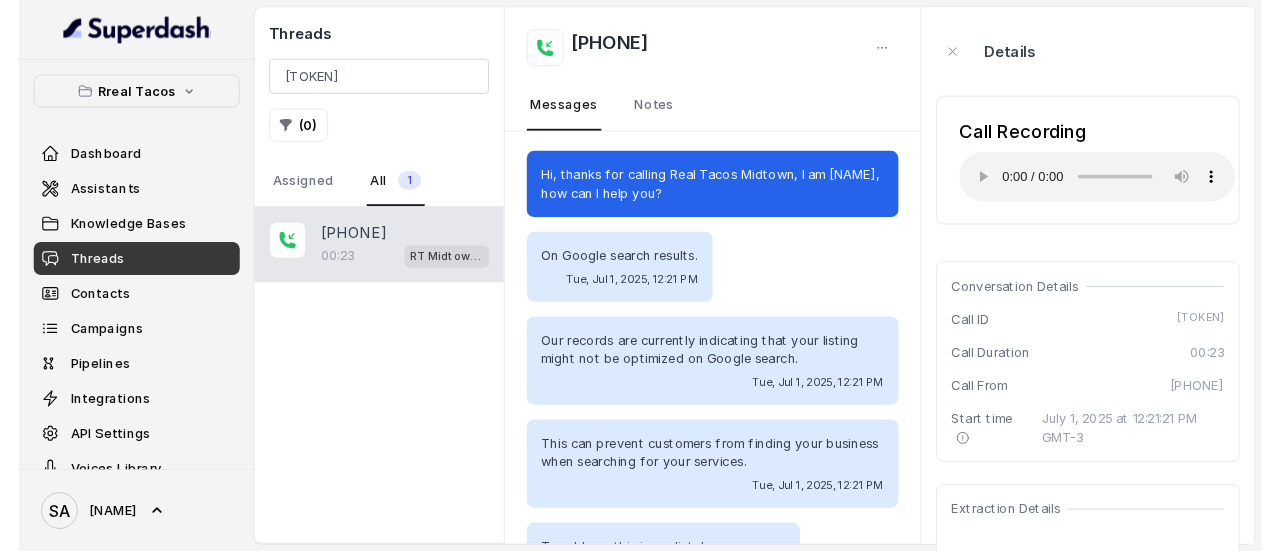 scroll, scrollTop: 0, scrollLeft: 0, axis: both 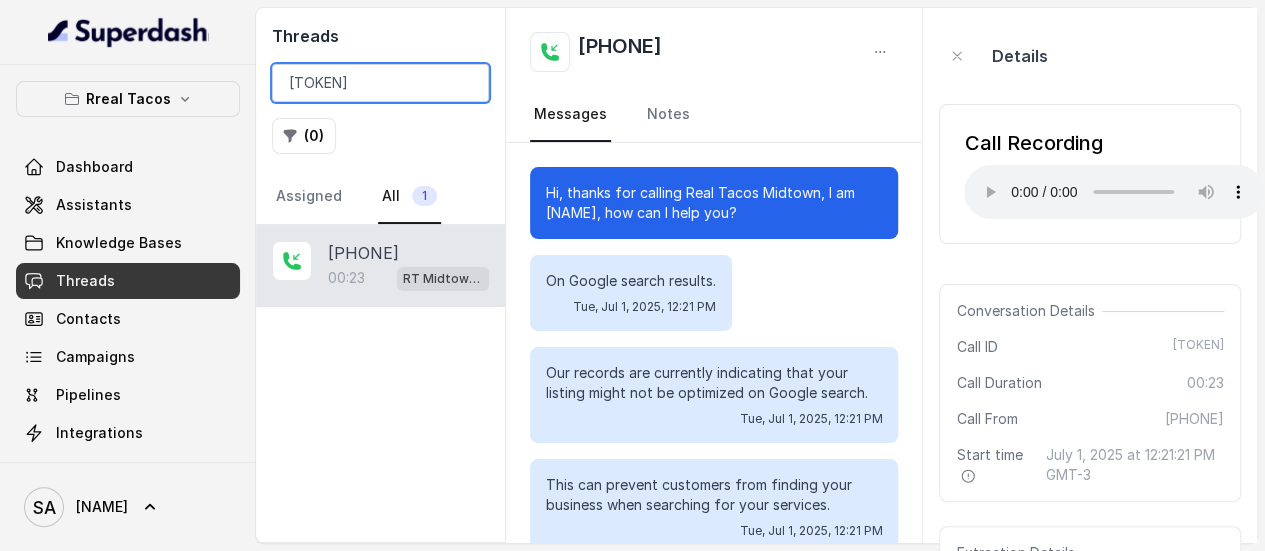 click on "[TOKEN]" at bounding box center [380, 83] 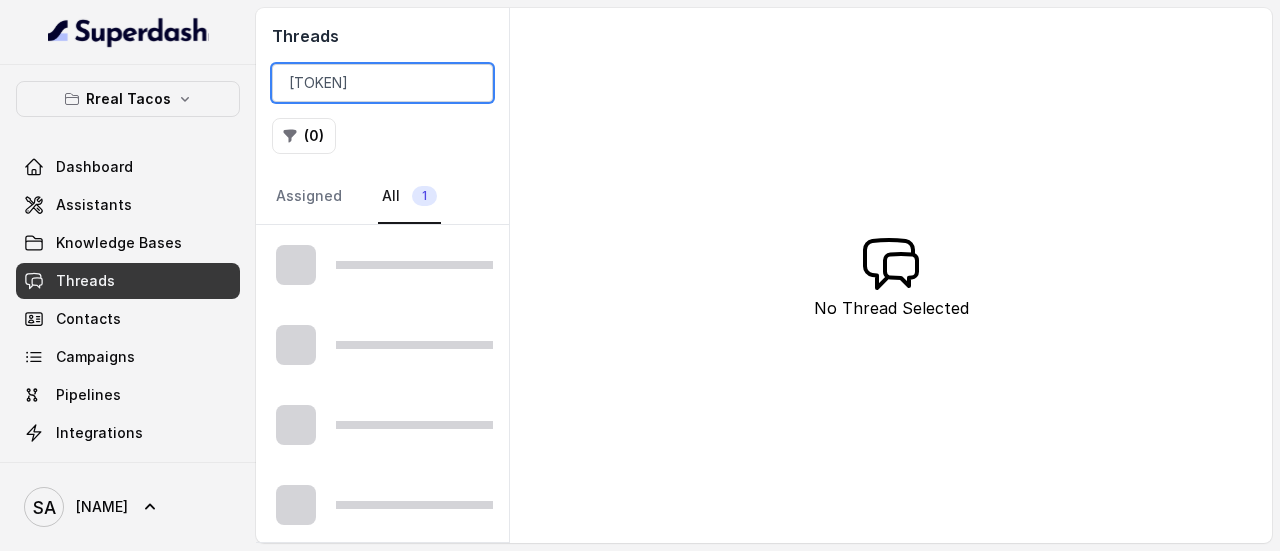 scroll, scrollTop: 0, scrollLeft: 107, axis: horizontal 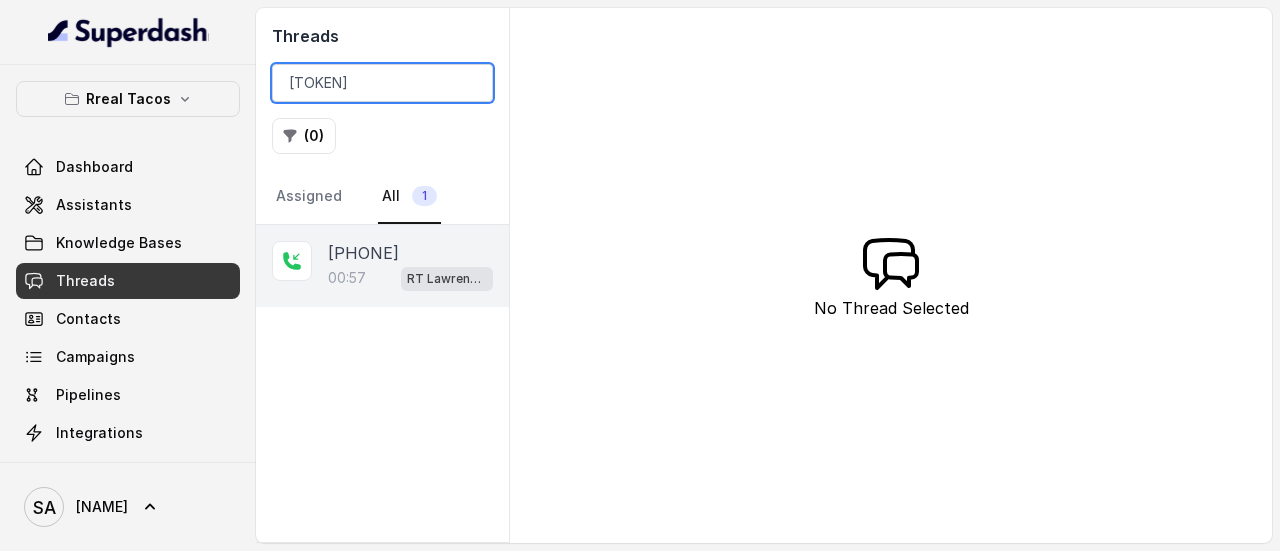 type on "[TOKEN]" 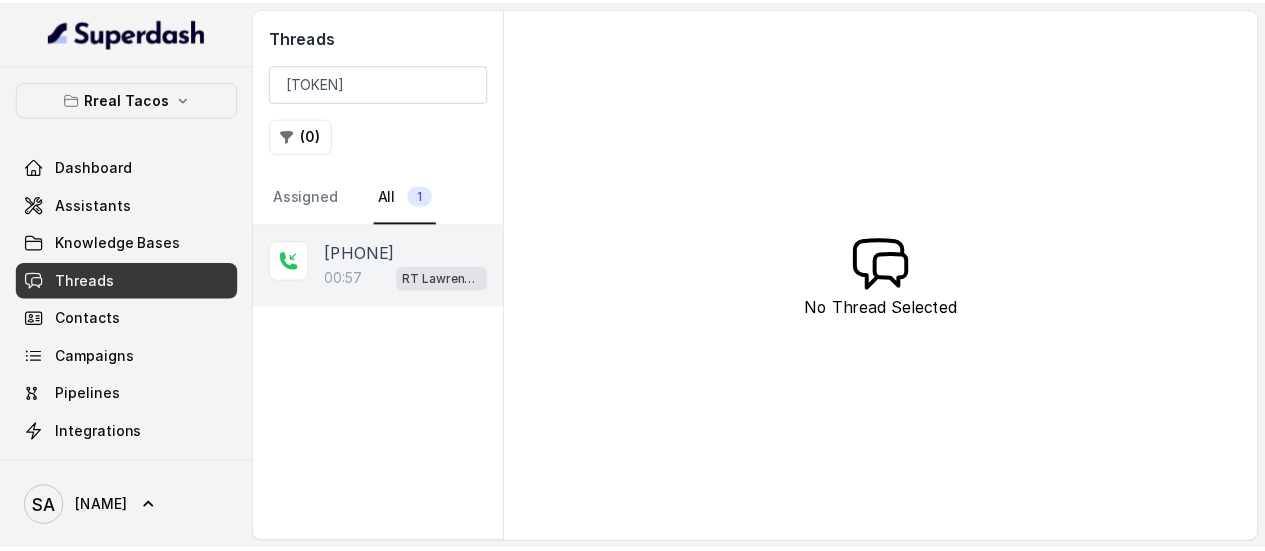 scroll, scrollTop: 0, scrollLeft: 0, axis: both 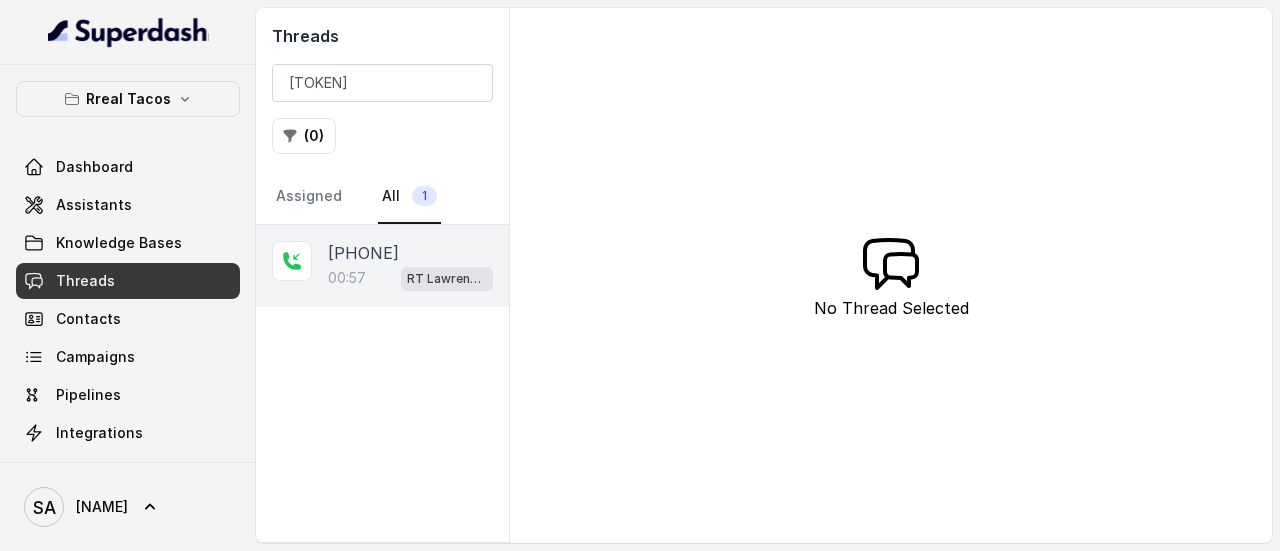 click at bounding box center [292, 261] 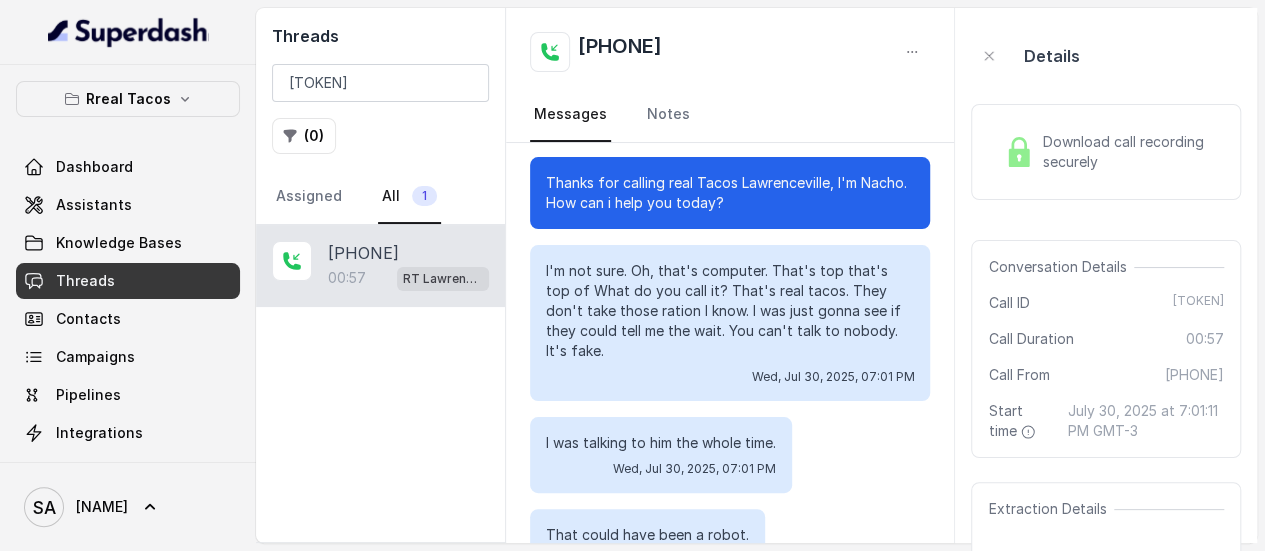 scroll, scrollTop: 0, scrollLeft: 0, axis: both 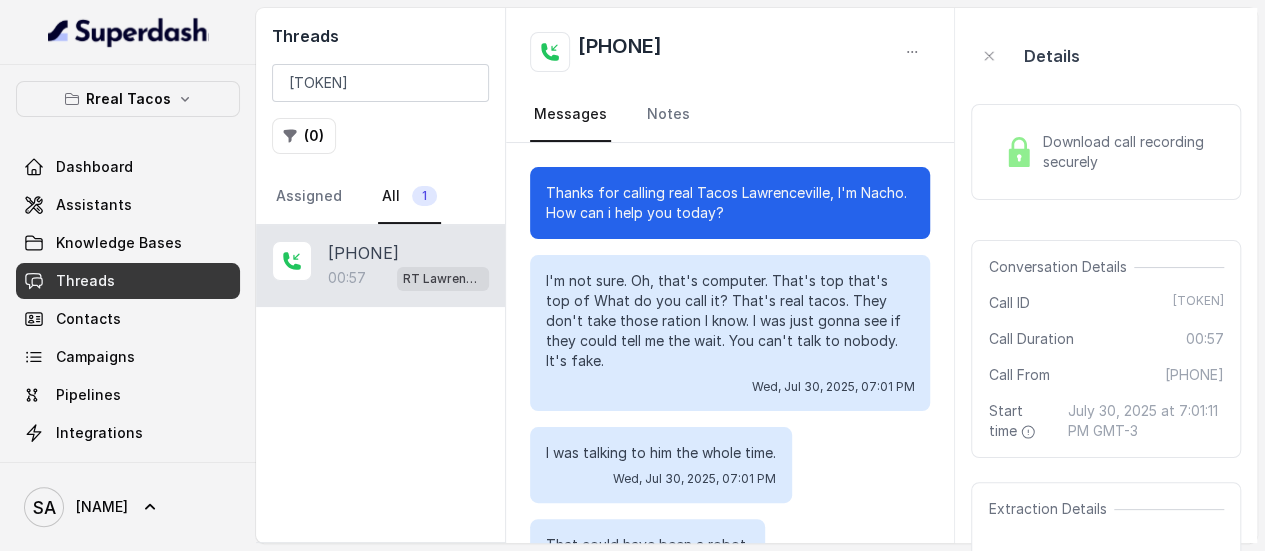 click on "Download call recording securely" at bounding box center [1129, 152] 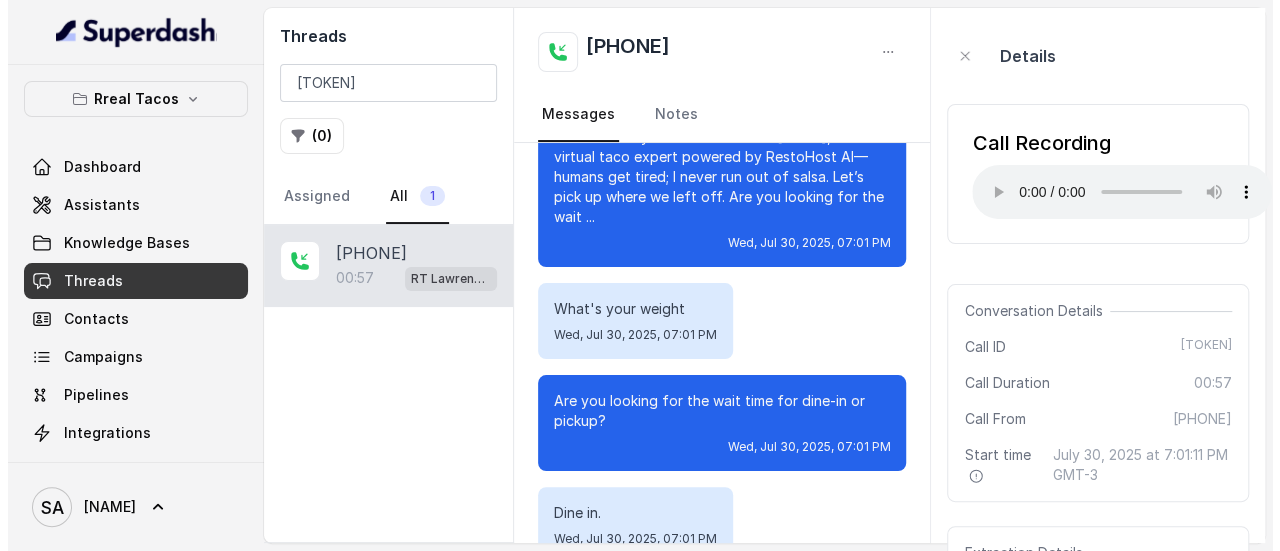 scroll, scrollTop: 700, scrollLeft: 0, axis: vertical 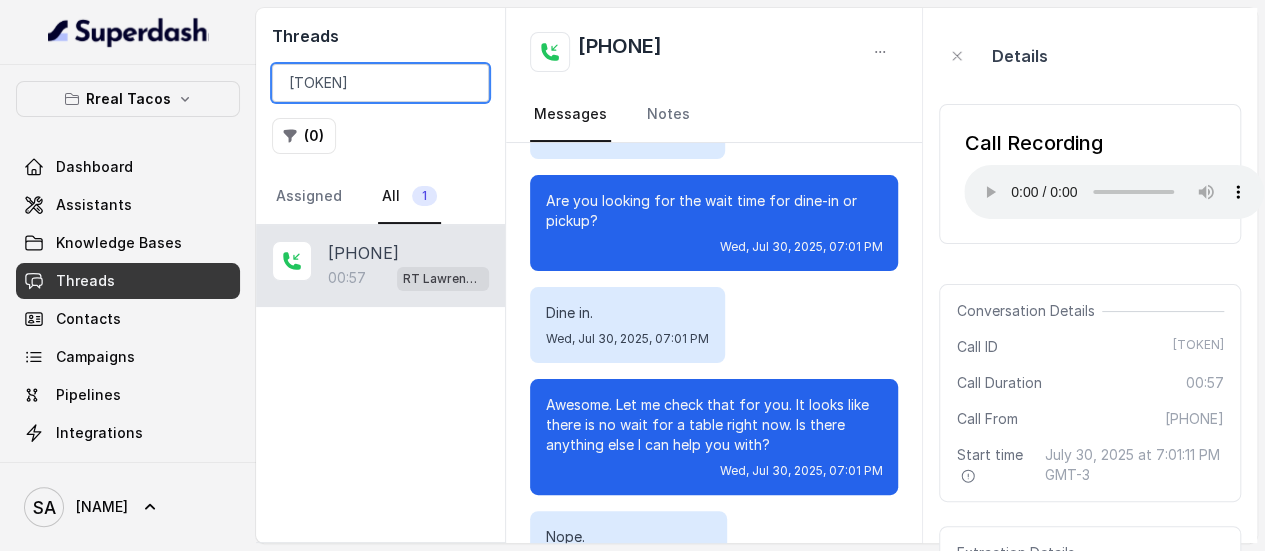 click on "[TOKEN]" at bounding box center [380, 83] 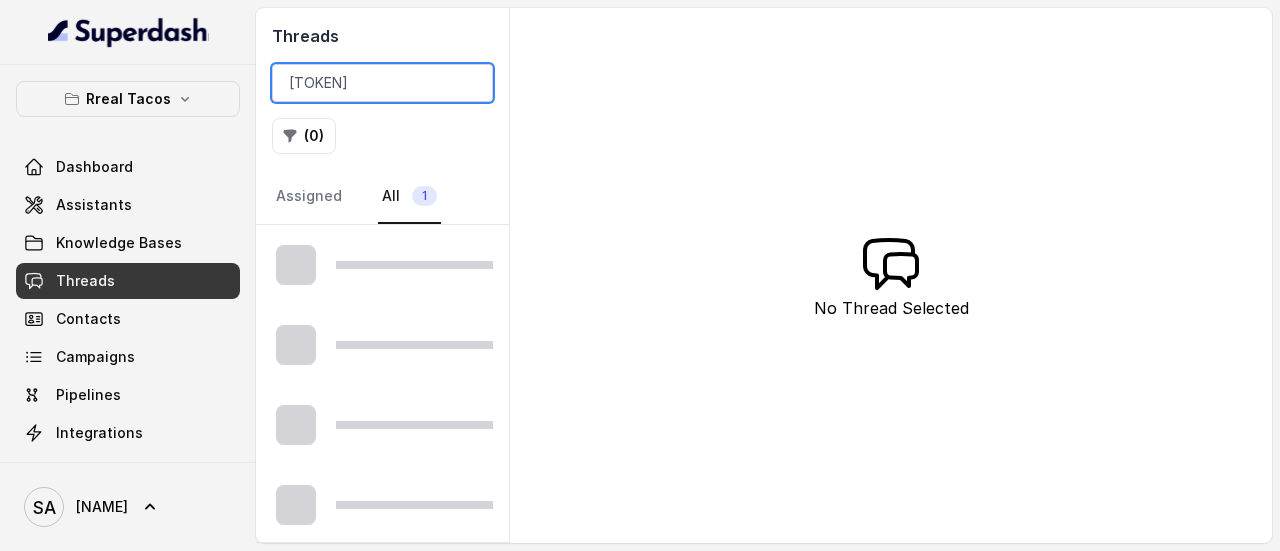 scroll, scrollTop: 0, scrollLeft: 103, axis: horizontal 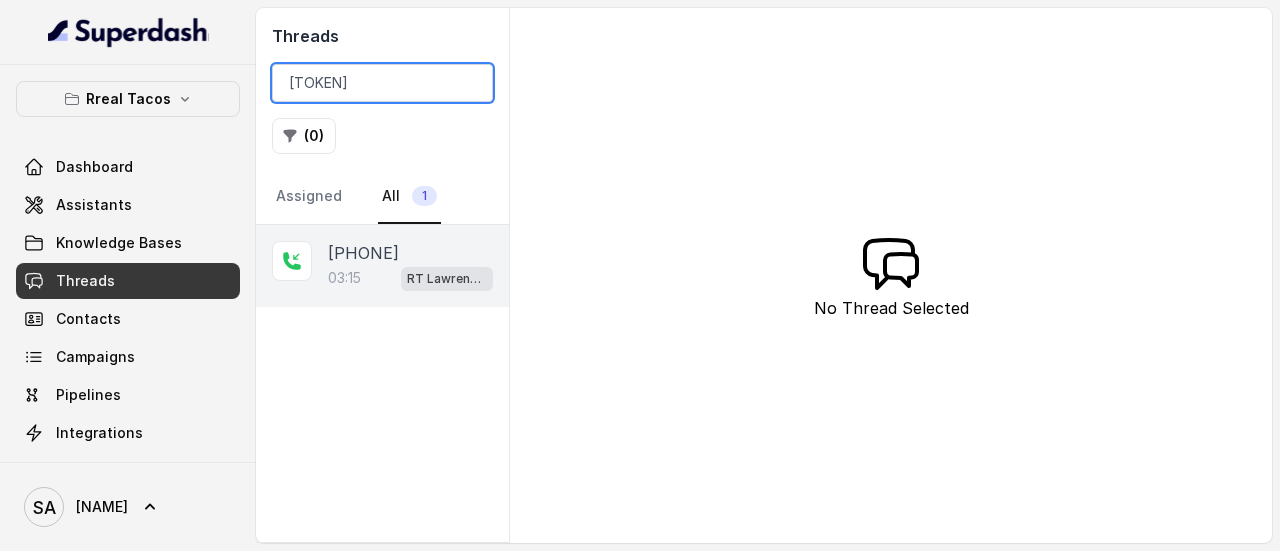 type on "[TOKEN]" 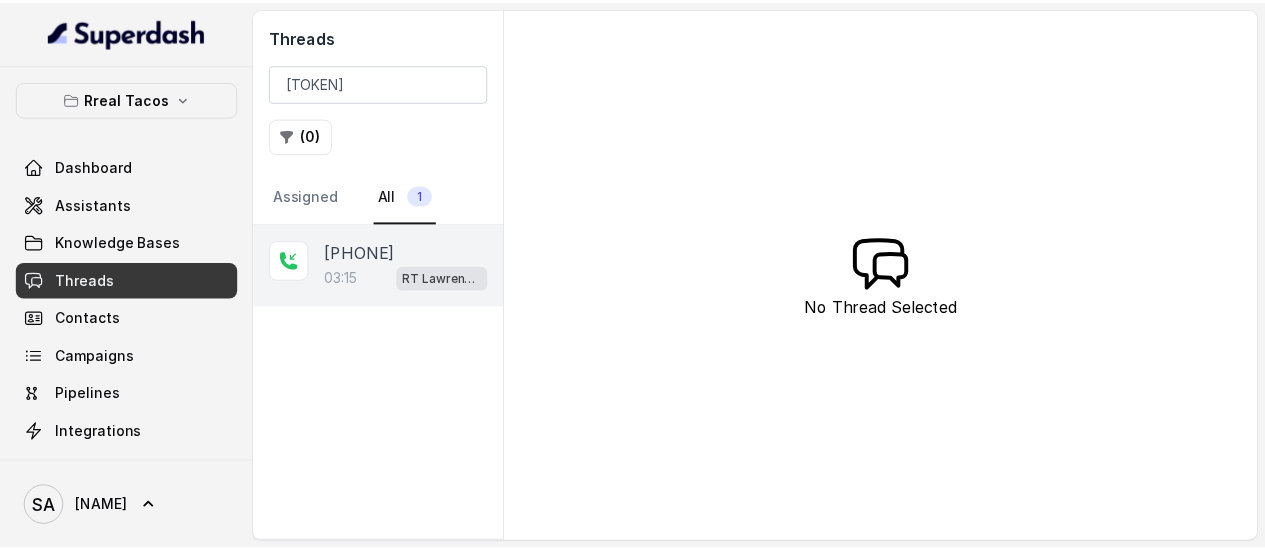 scroll, scrollTop: 0, scrollLeft: 0, axis: both 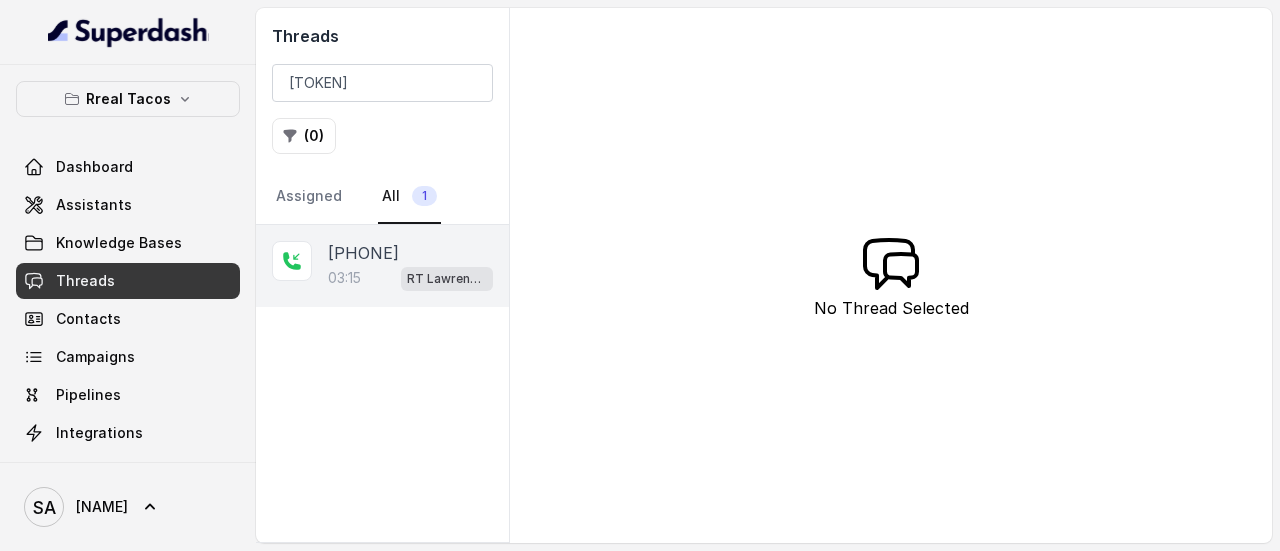 click on "[PHONE]" at bounding box center [363, 253] 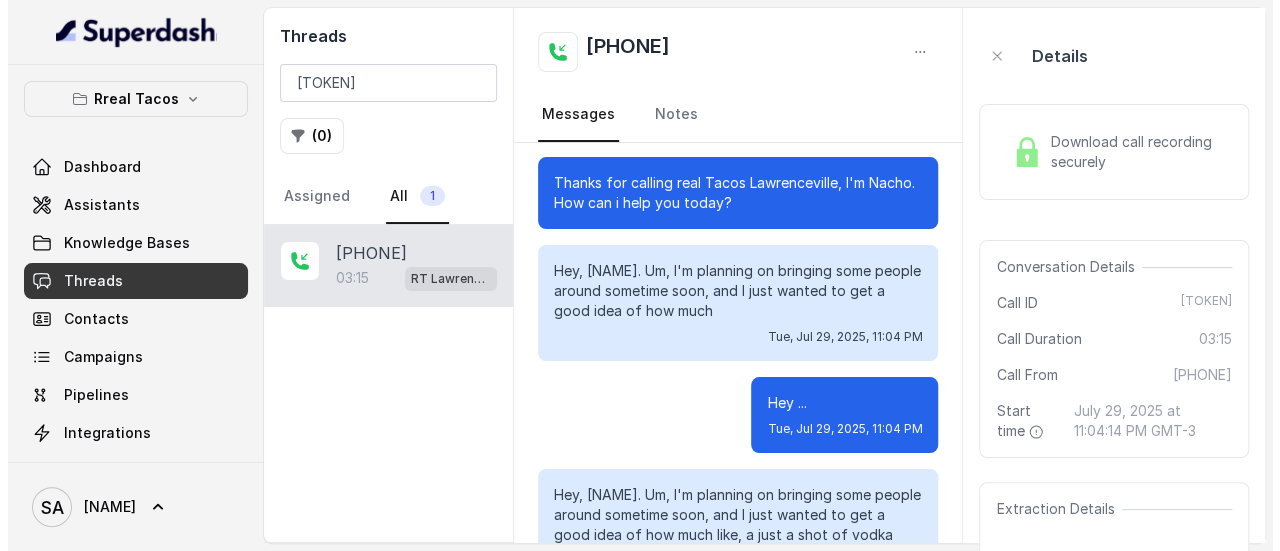 scroll, scrollTop: 0, scrollLeft: 0, axis: both 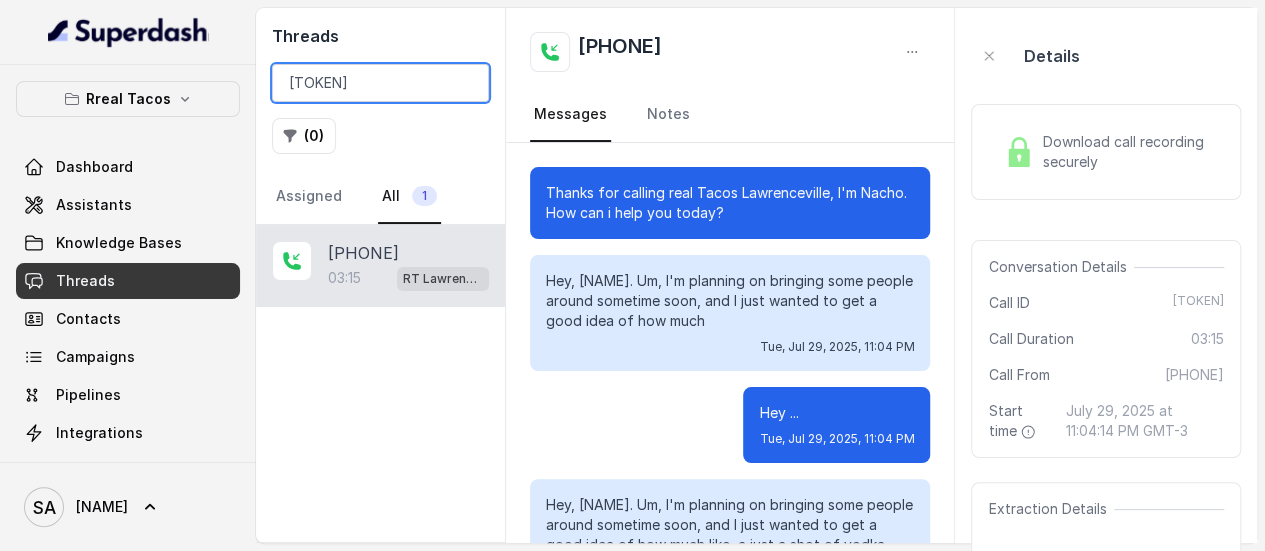 click on "[TOKEN]" at bounding box center [380, 83] 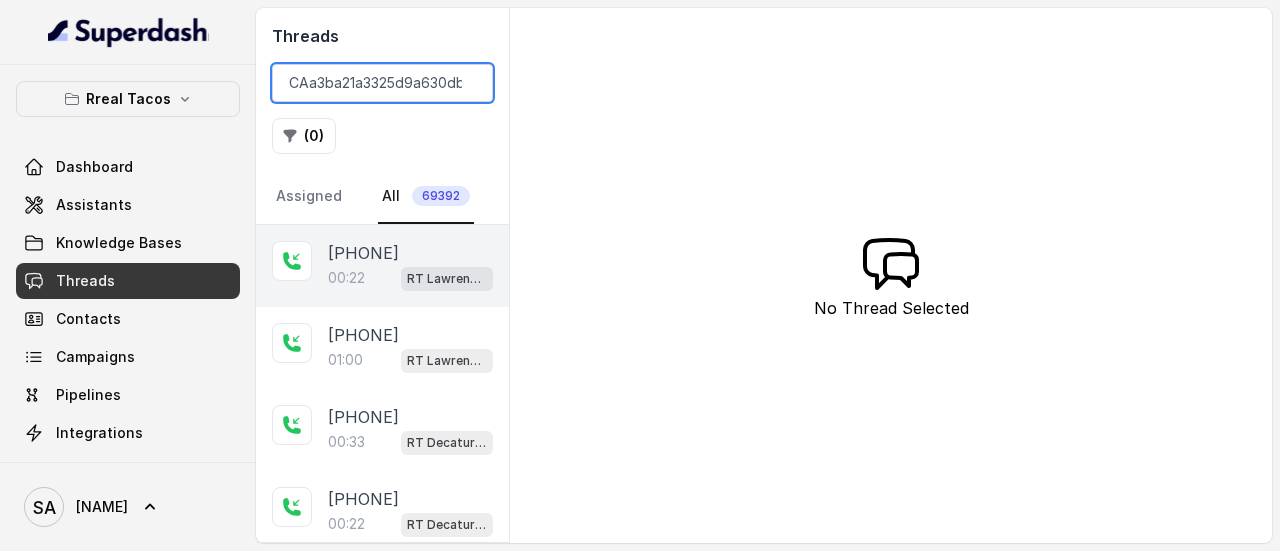 scroll, scrollTop: 0, scrollLeft: 114, axis: horizontal 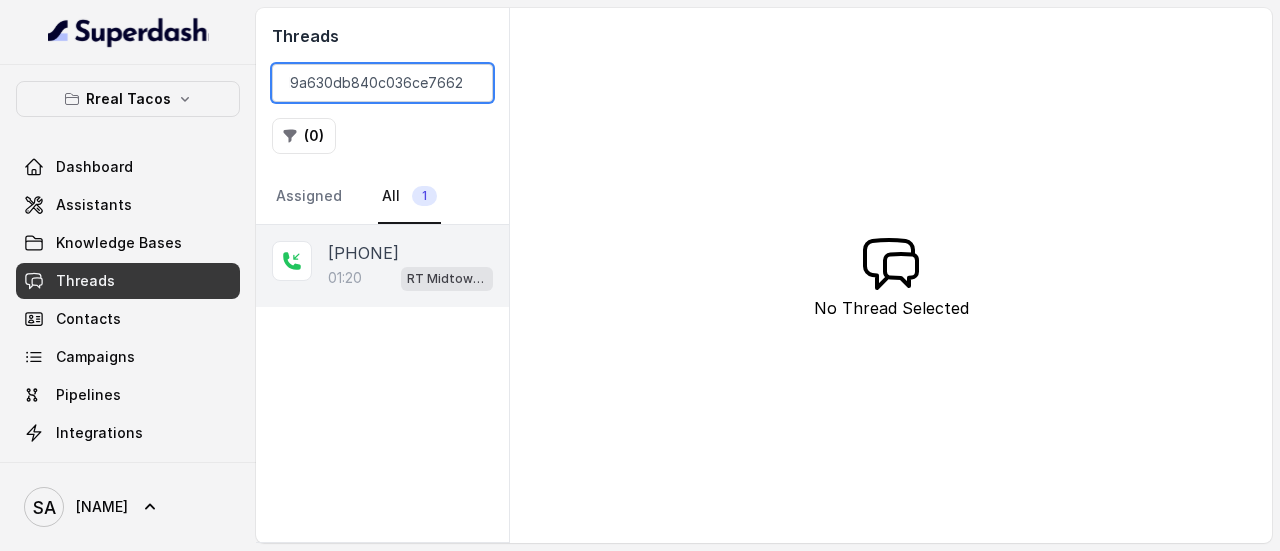 type on "CAa3ba21a3325d9a630db840c036ce7662" 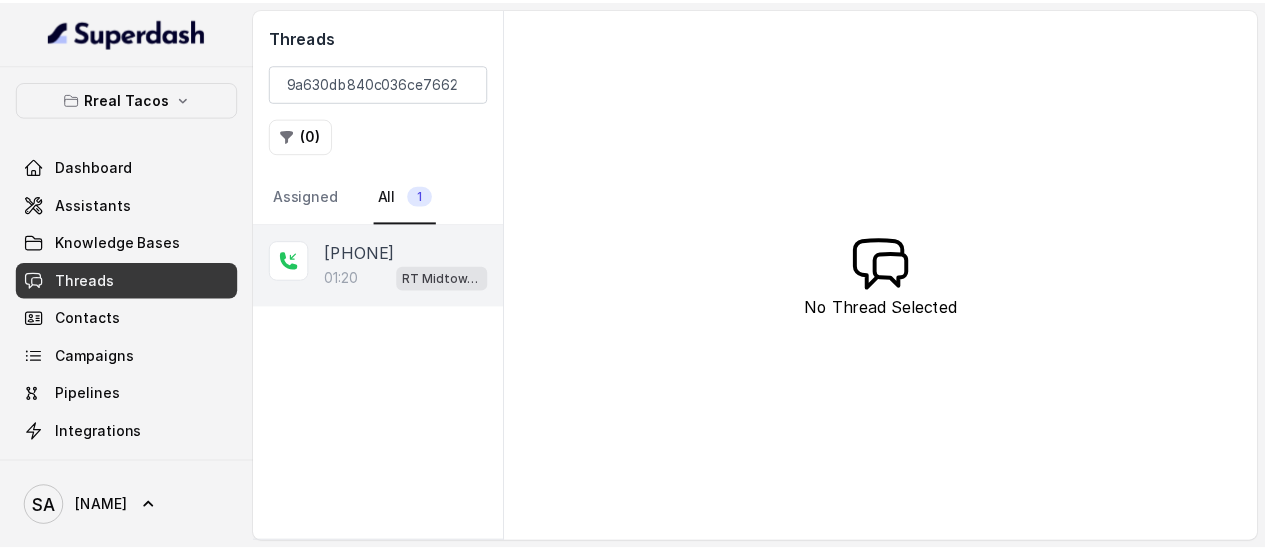 scroll, scrollTop: 0, scrollLeft: 0, axis: both 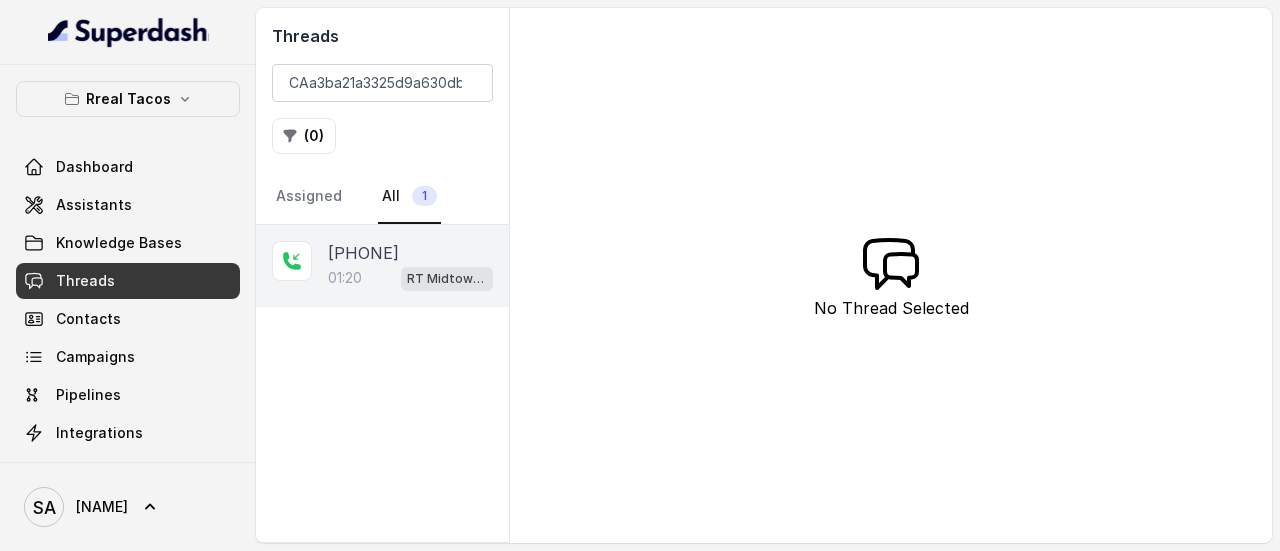 click on "01:20" at bounding box center [345, 278] 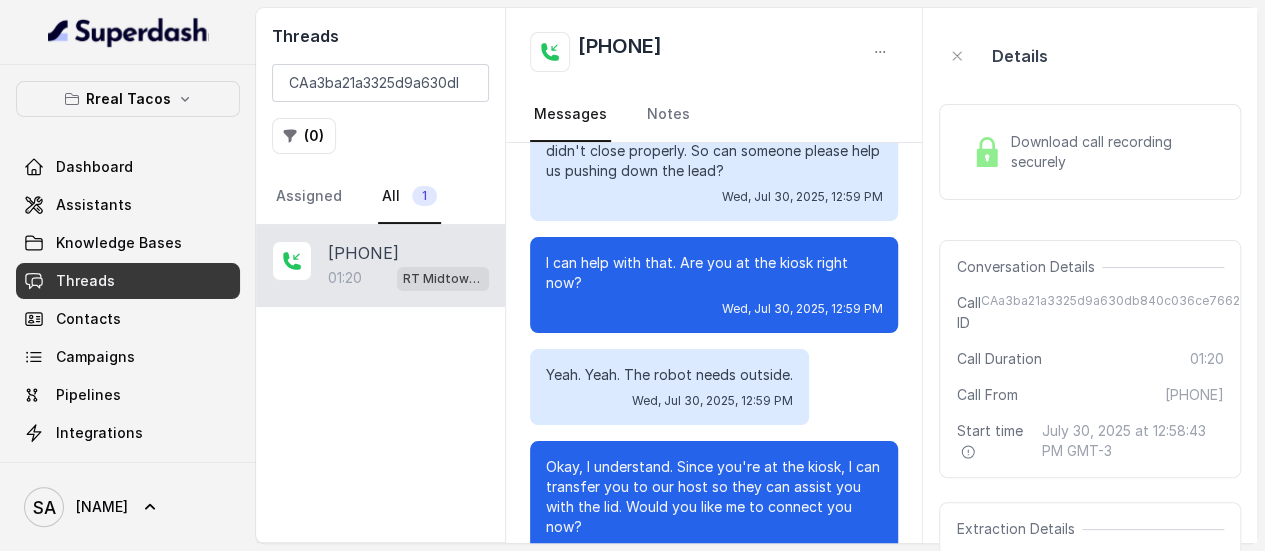 scroll, scrollTop: 855, scrollLeft: 0, axis: vertical 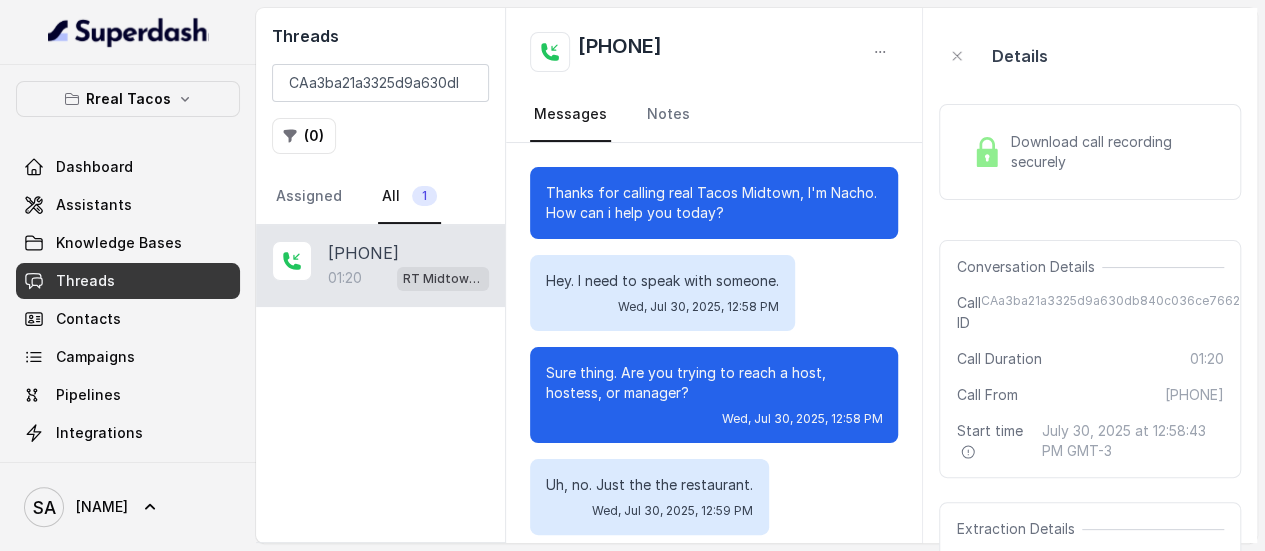 click on "Download call recording securely" at bounding box center (1113, 152) 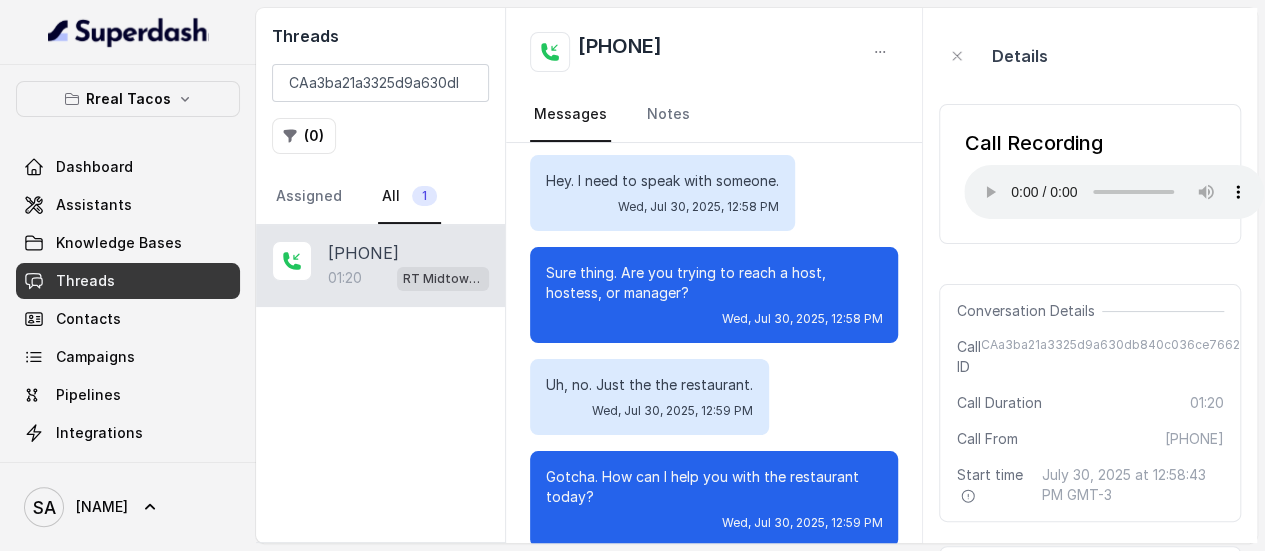 scroll, scrollTop: 200, scrollLeft: 0, axis: vertical 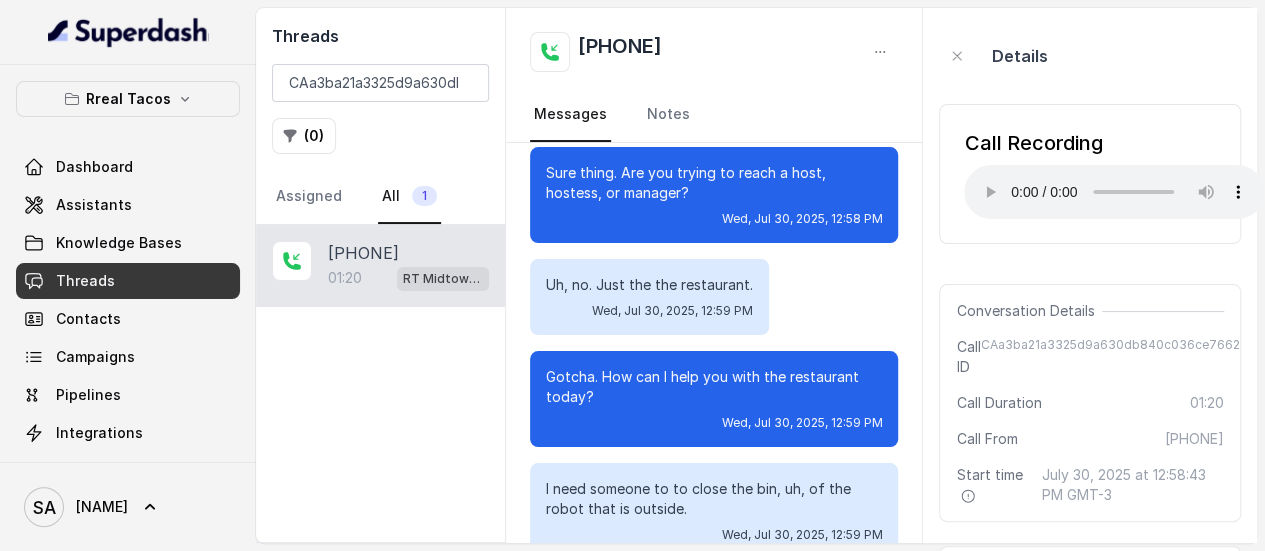 type 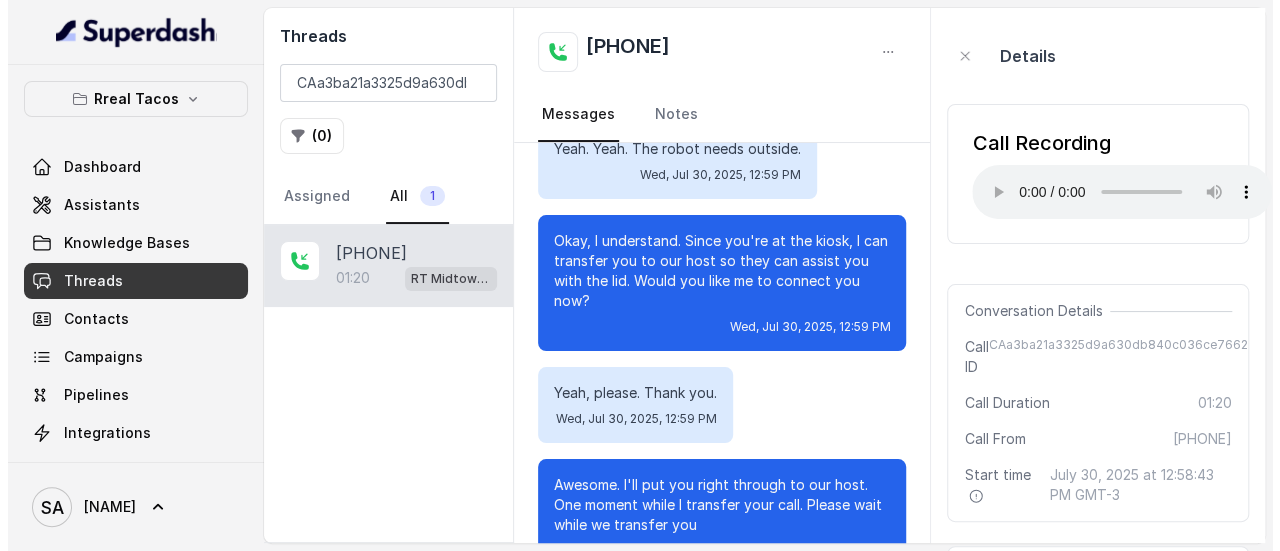 scroll, scrollTop: 1155, scrollLeft: 0, axis: vertical 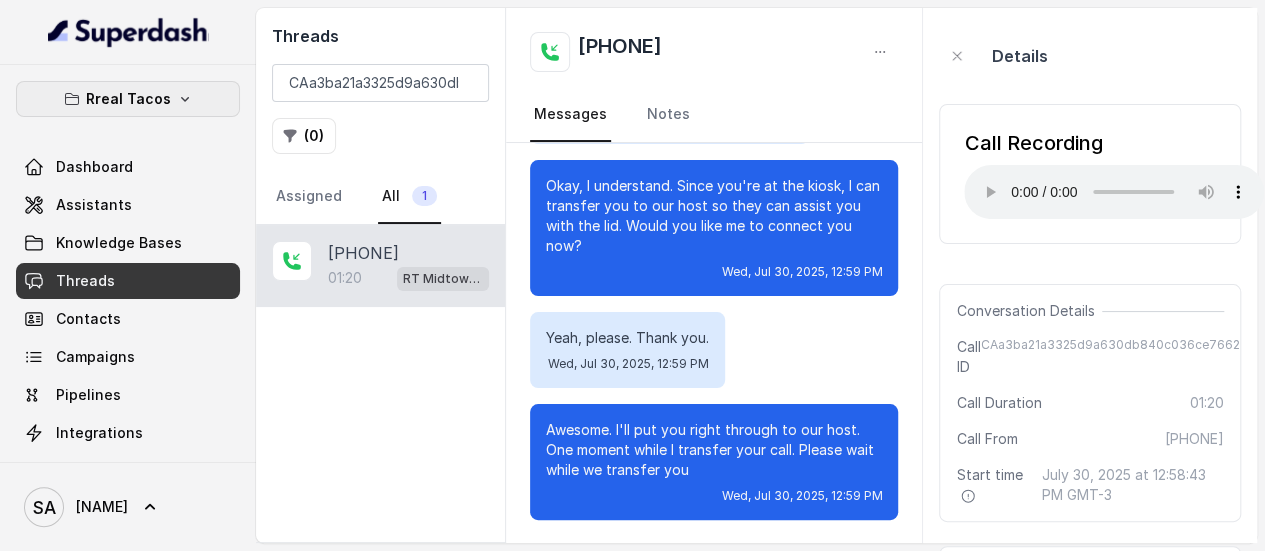 click on "Rreal Tacos" at bounding box center [128, 99] 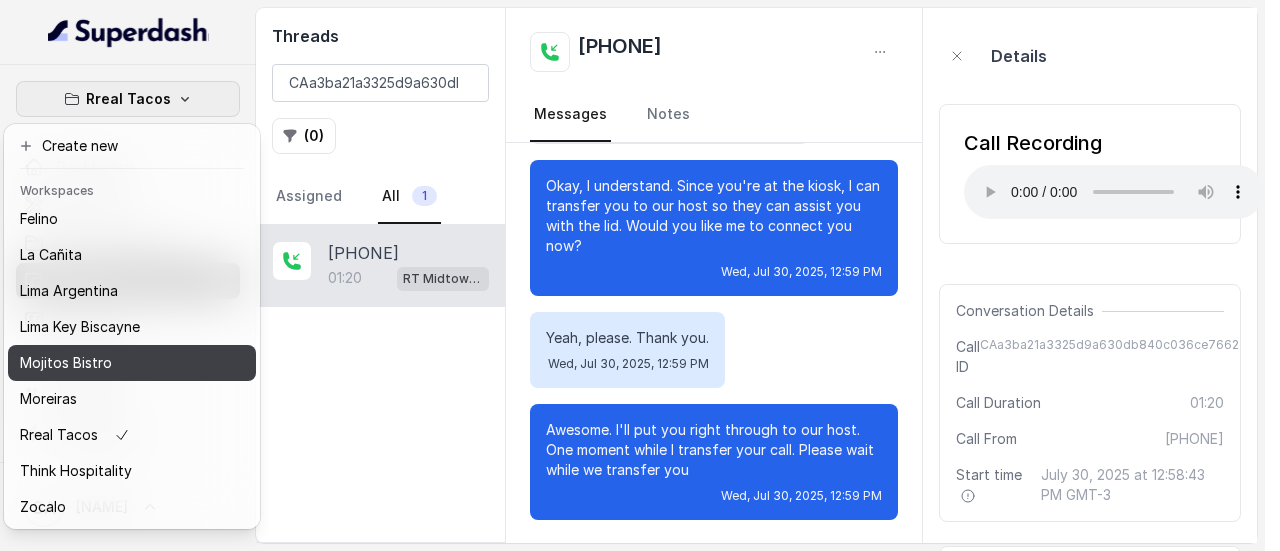 scroll, scrollTop: 127, scrollLeft: 0, axis: vertical 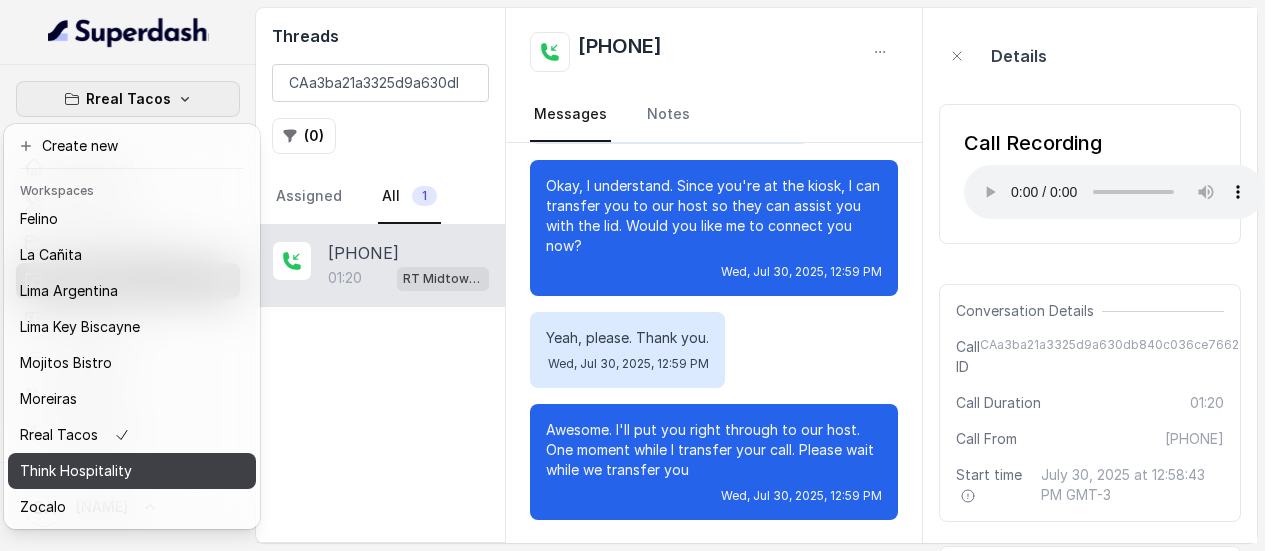 click on "Think Hospitality" at bounding box center [76, 471] 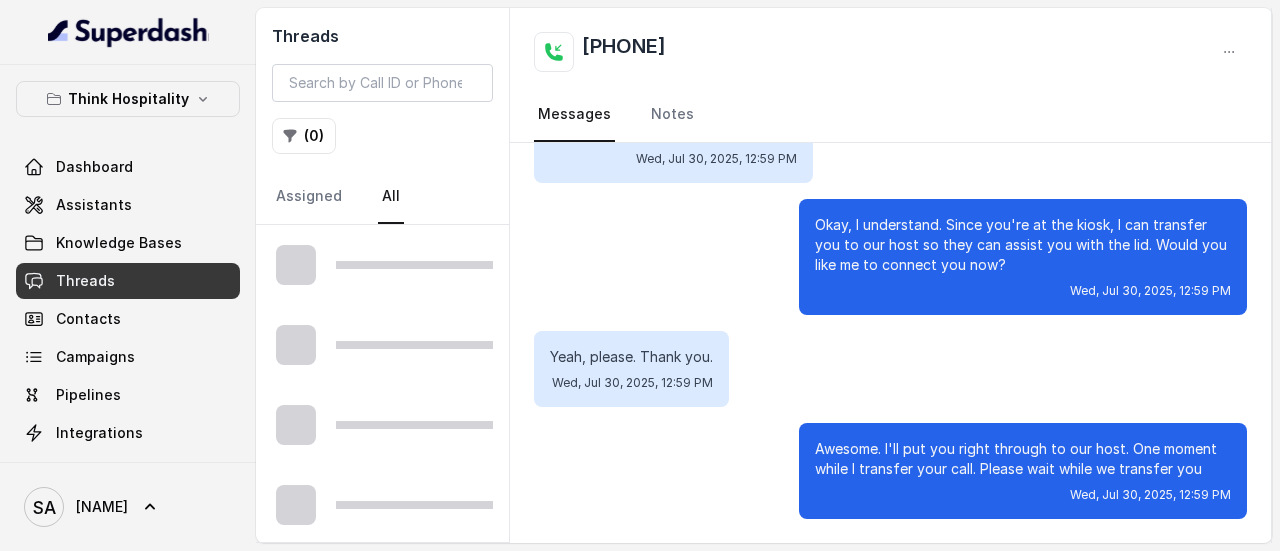 scroll, scrollTop: 1075, scrollLeft: 0, axis: vertical 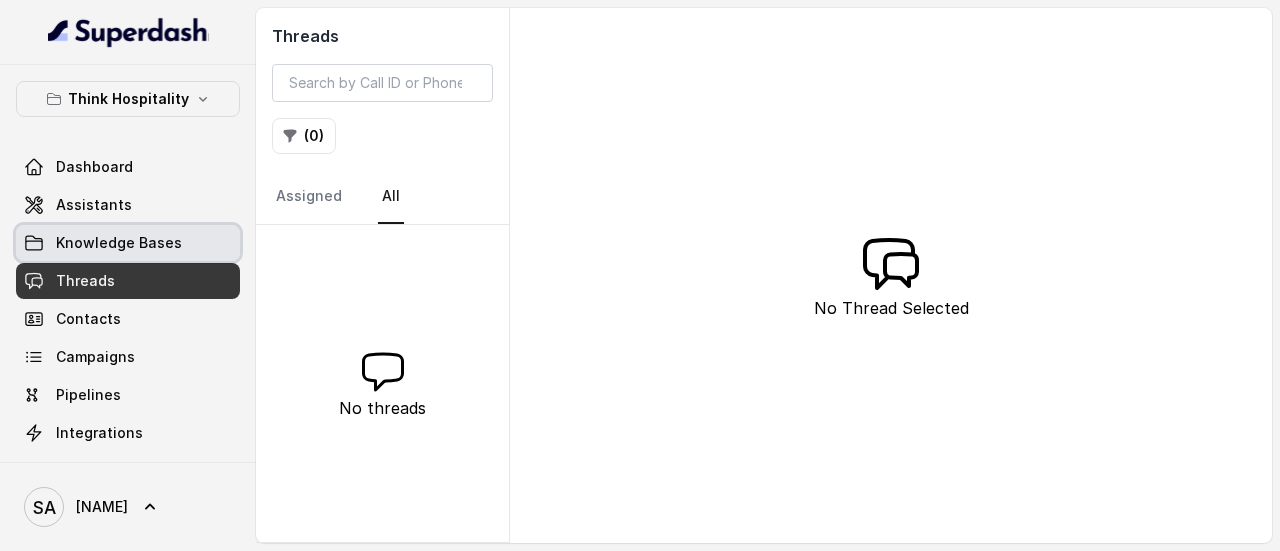 click on "Knowledge Bases" at bounding box center [119, 243] 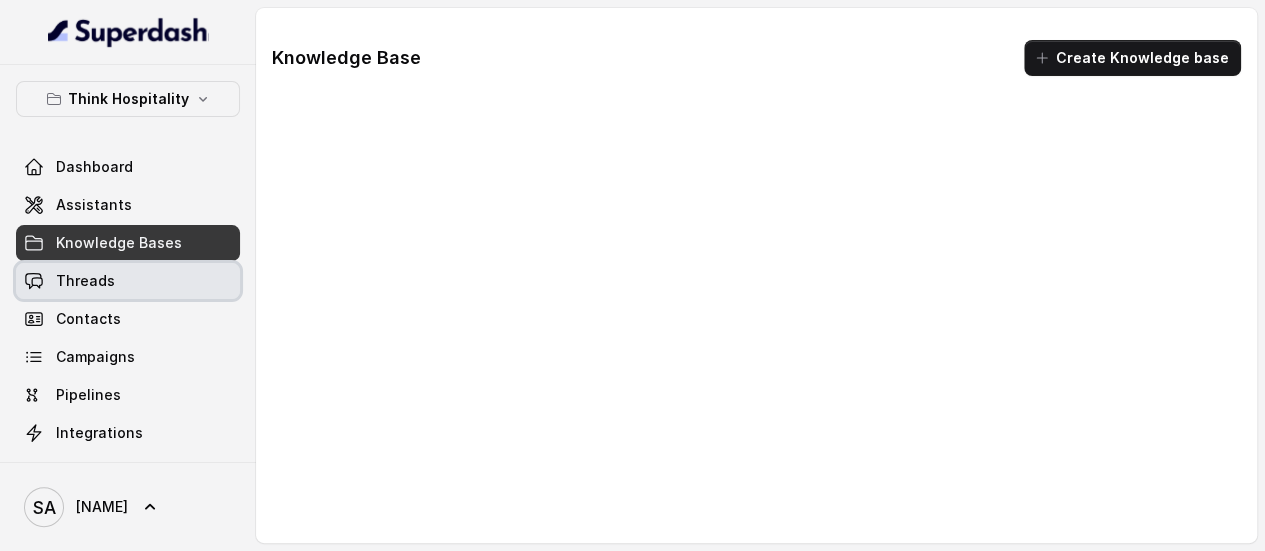 click on "Threads" at bounding box center [85, 281] 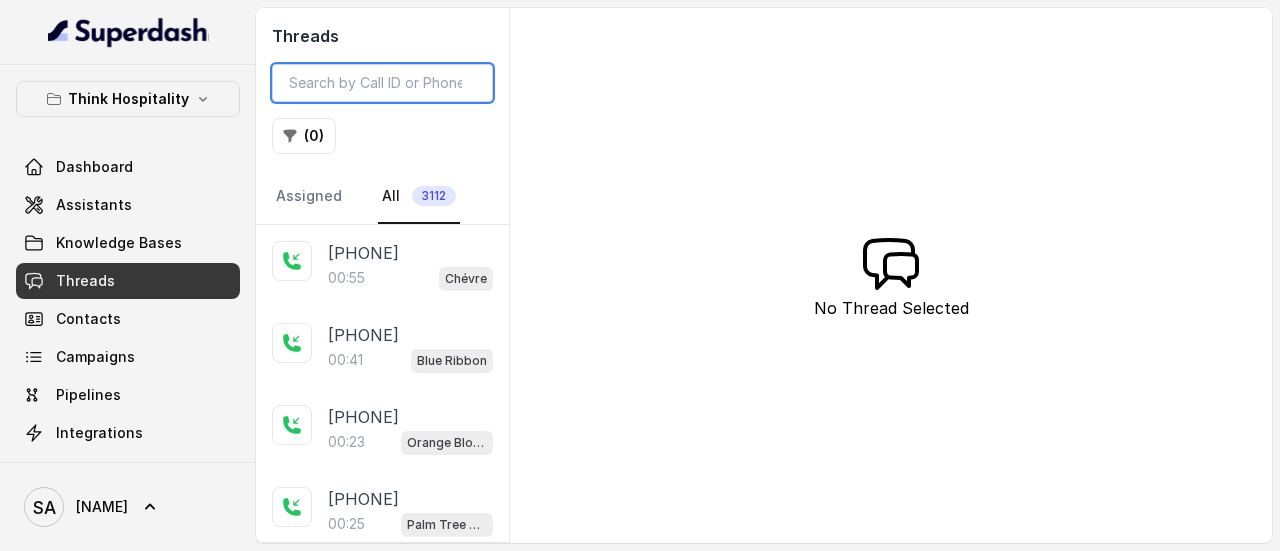 click at bounding box center (382, 83) 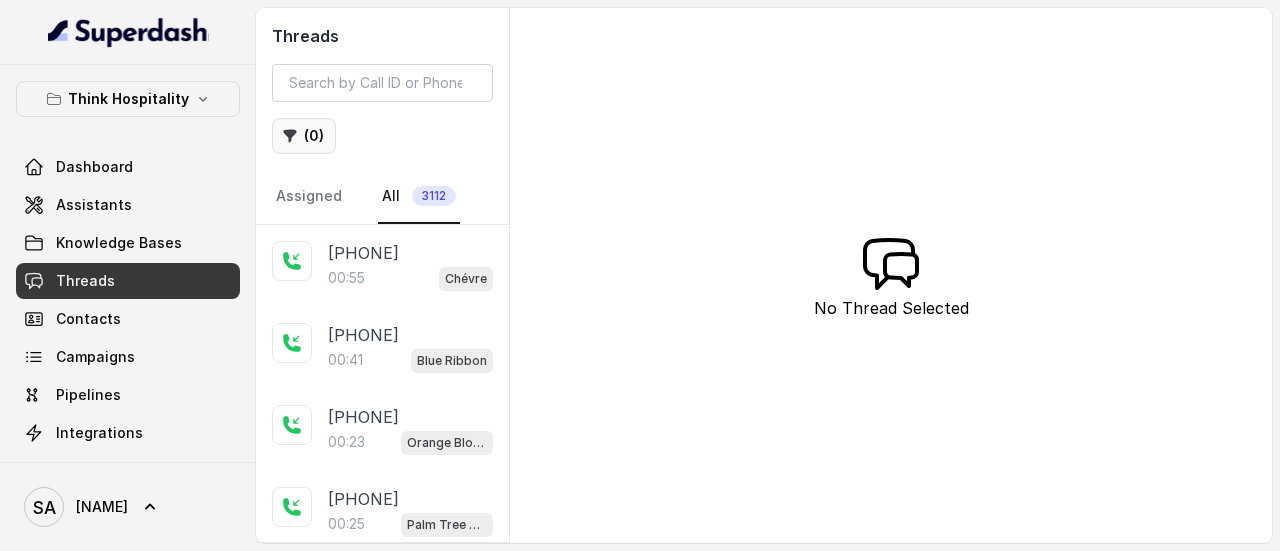 click on "( 0 )" at bounding box center [304, 136] 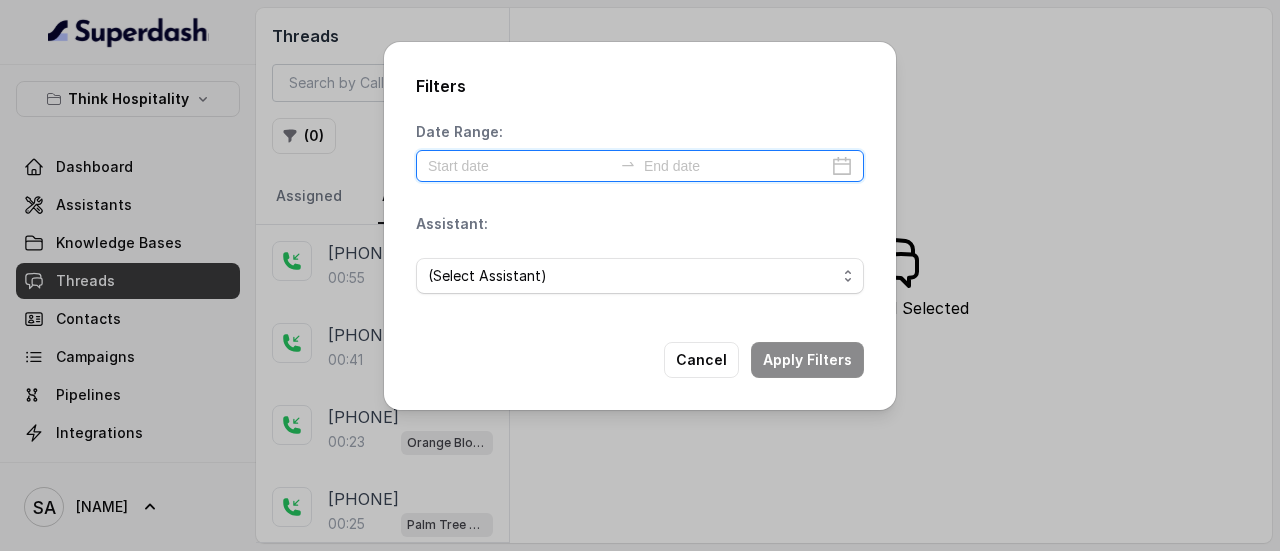 click at bounding box center (520, 166) 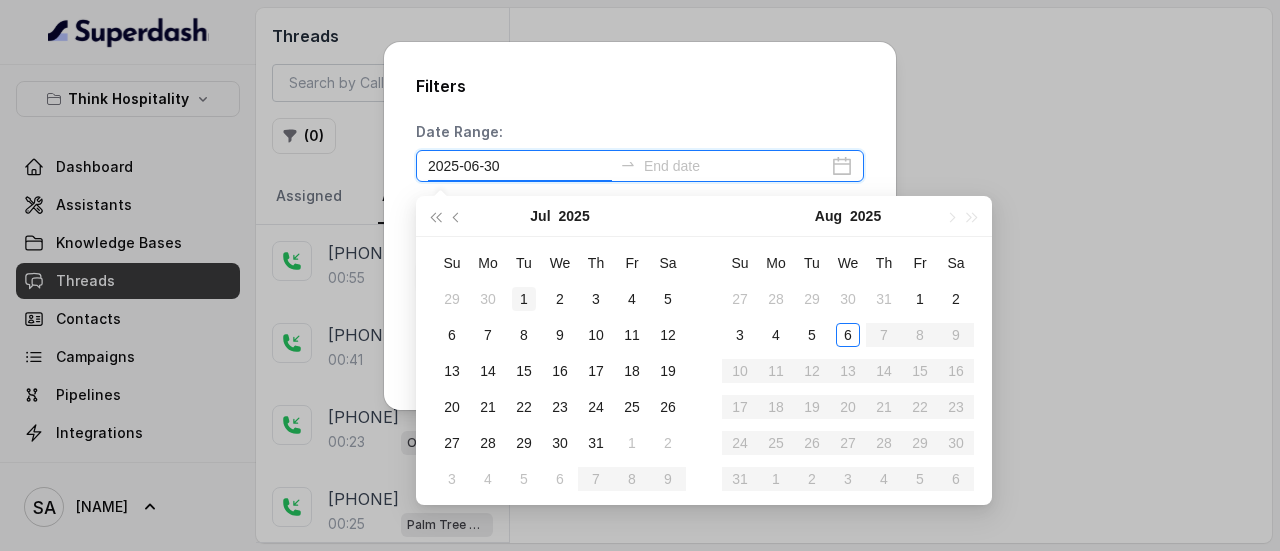 type on "2025-07-01" 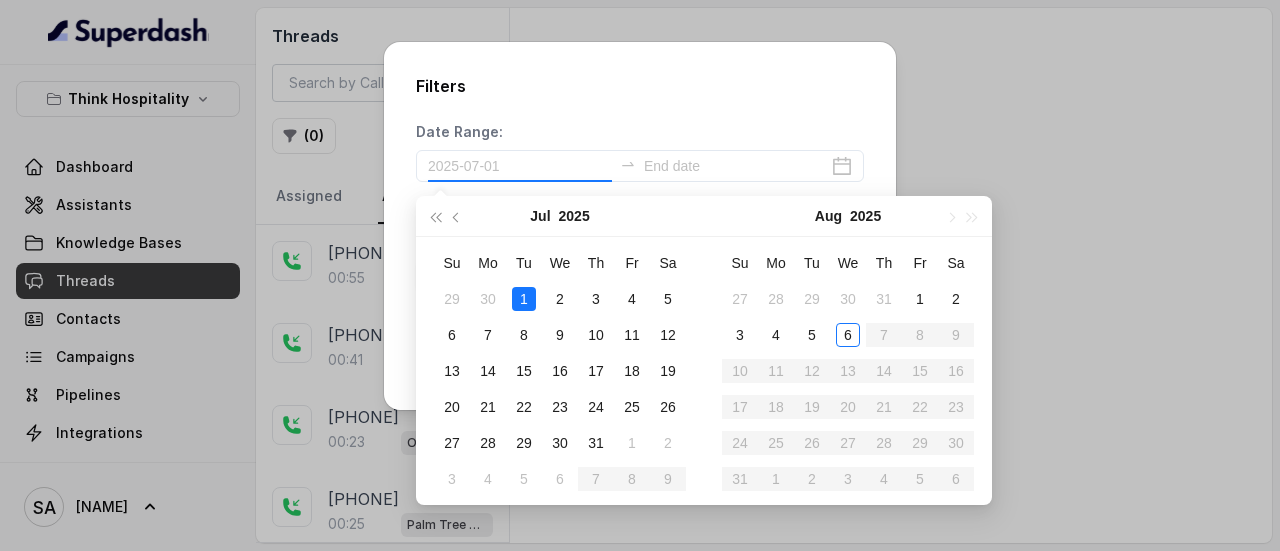 click on "1" at bounding box center [524, 299] 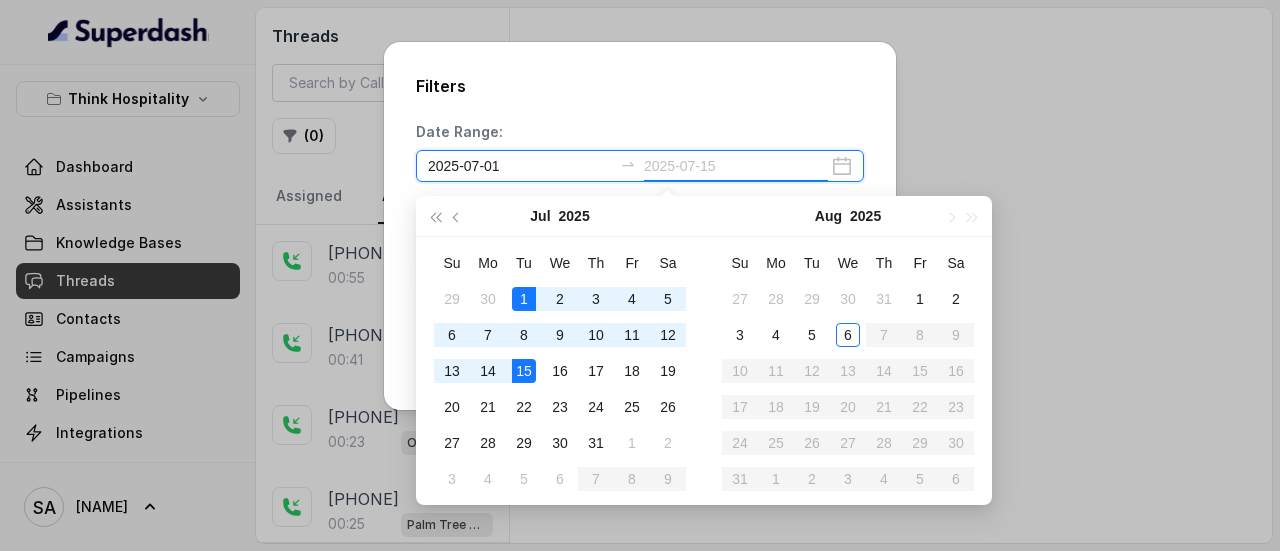 type on "2025-07-30" 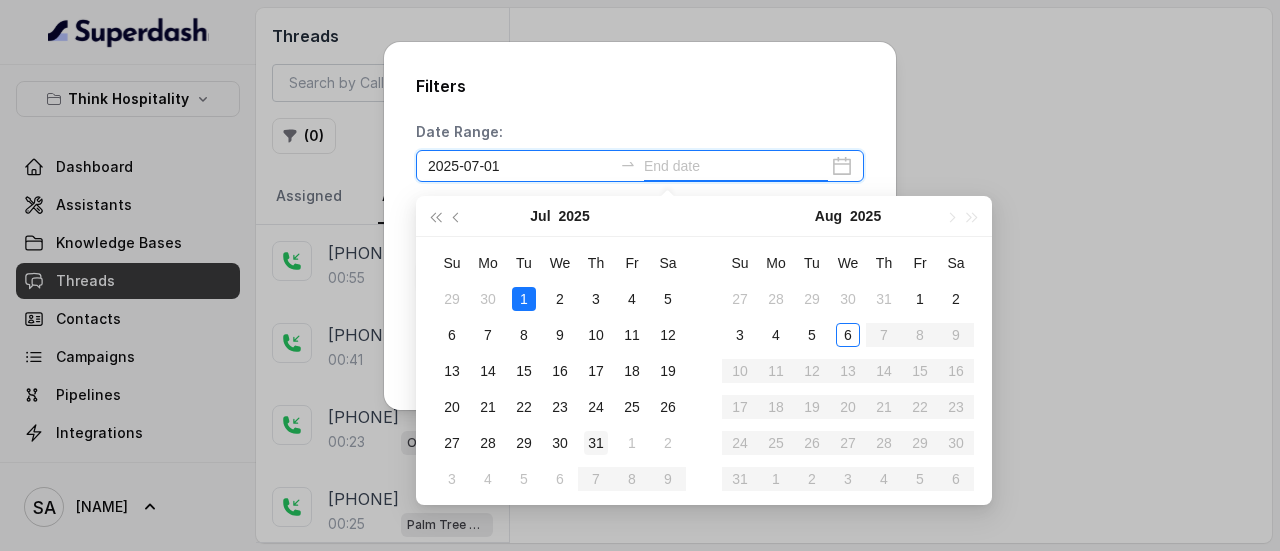 type on "2025-07-31" 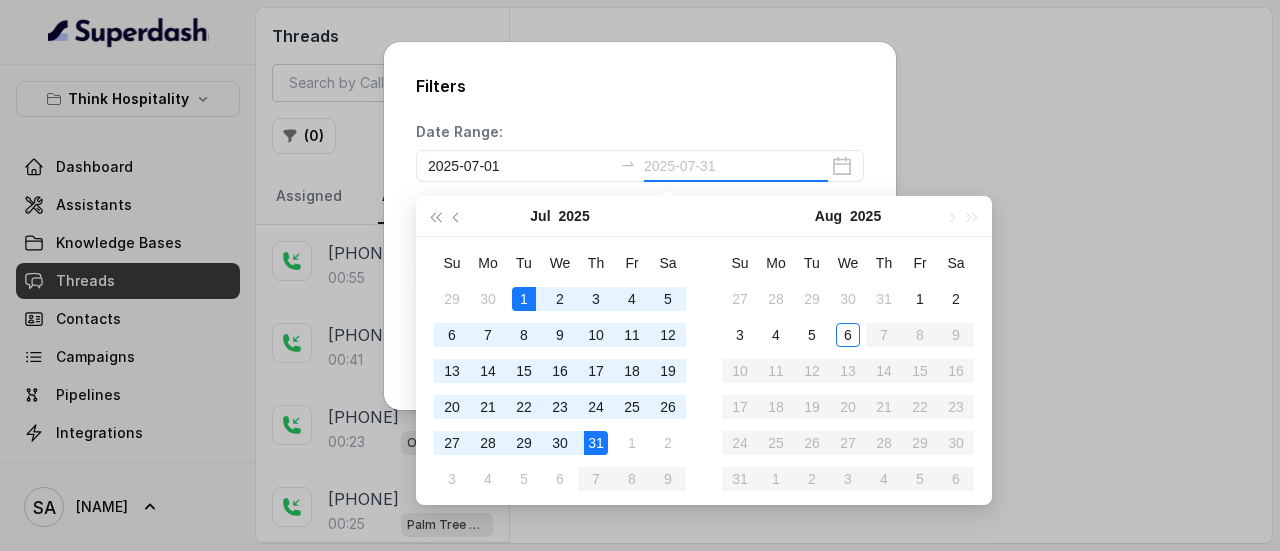 click on "31" at bounding box center (596, 443) 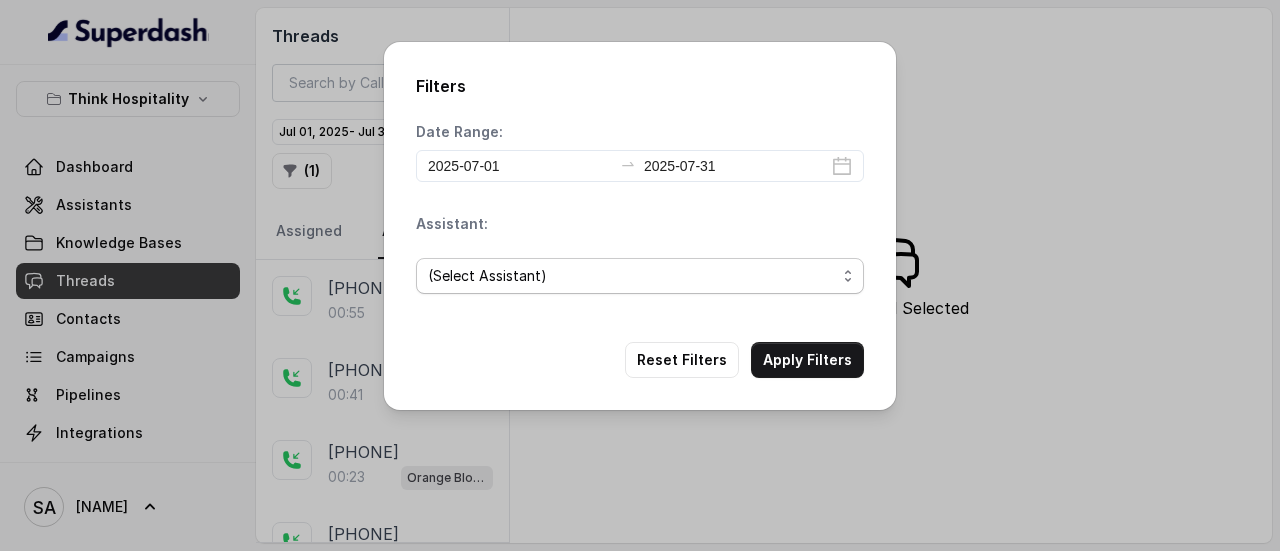 click on "(Select Assistant)" at bounding box center [632, 276] 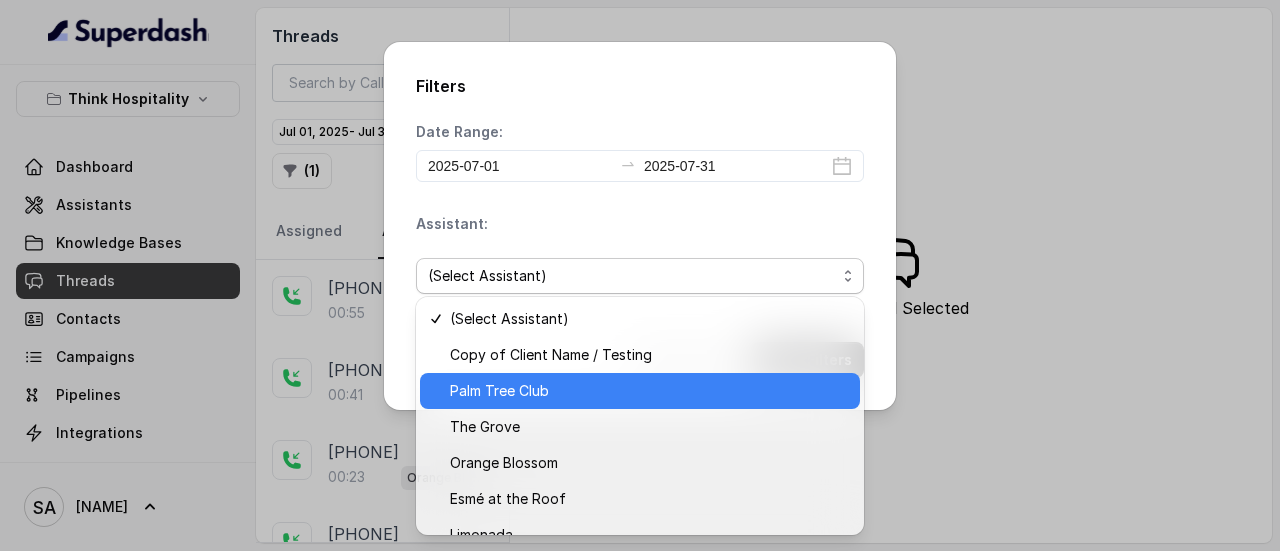 click on "Palm Tree Club" at bounding box center [499, 391] 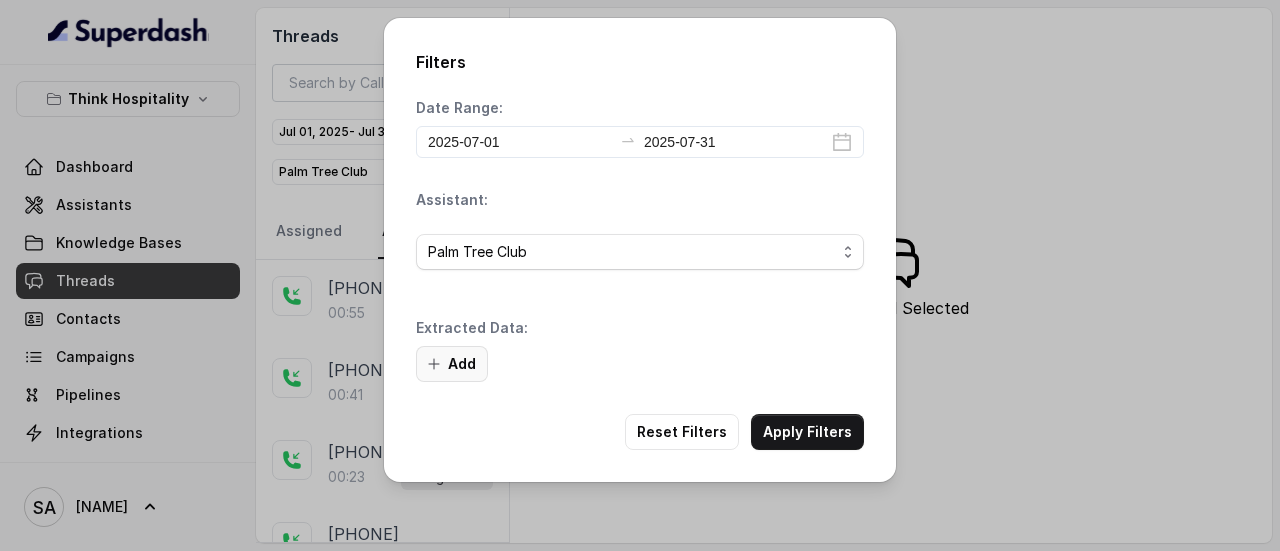 click on "Add" at bounding box center [452, 364] 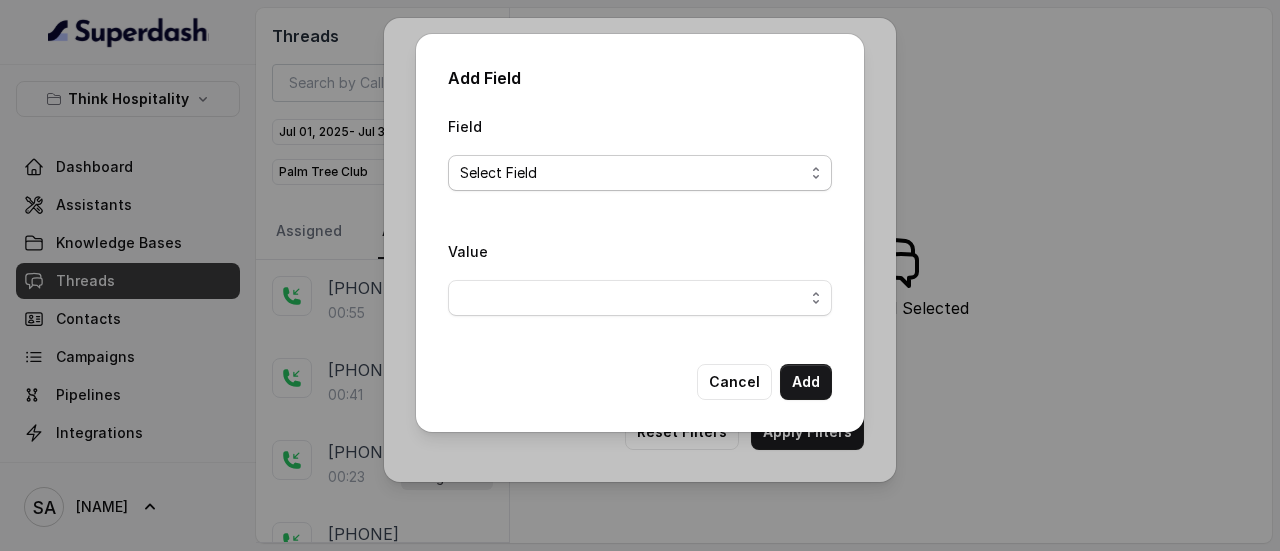 click on "Select Field" at bounding box center [498, 173] 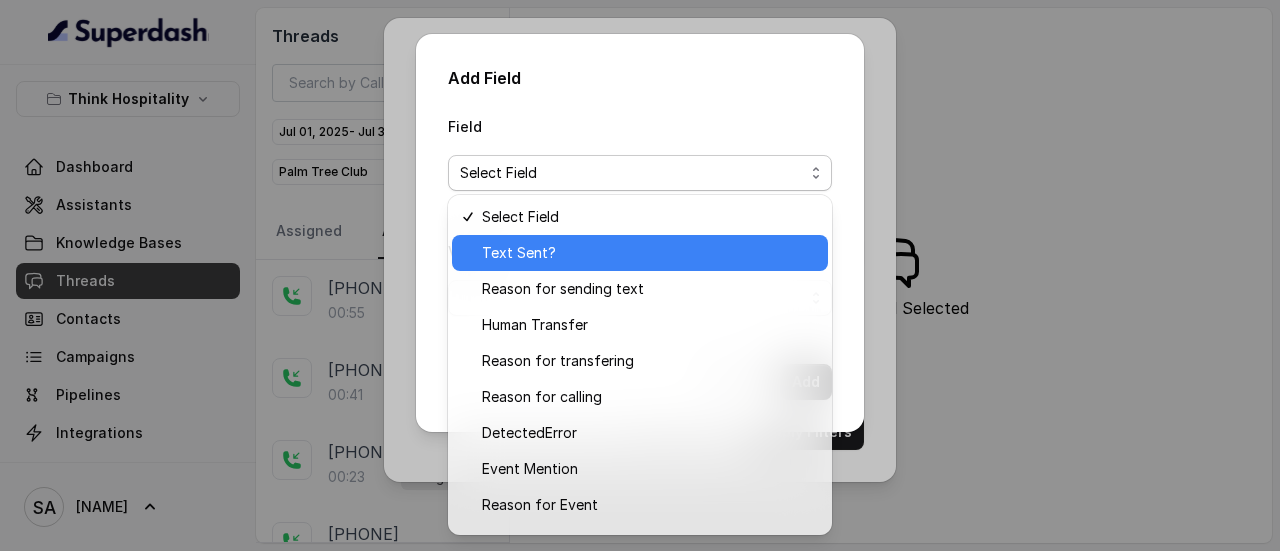 click on "Text Sent?" at bounding box center [519, 253] 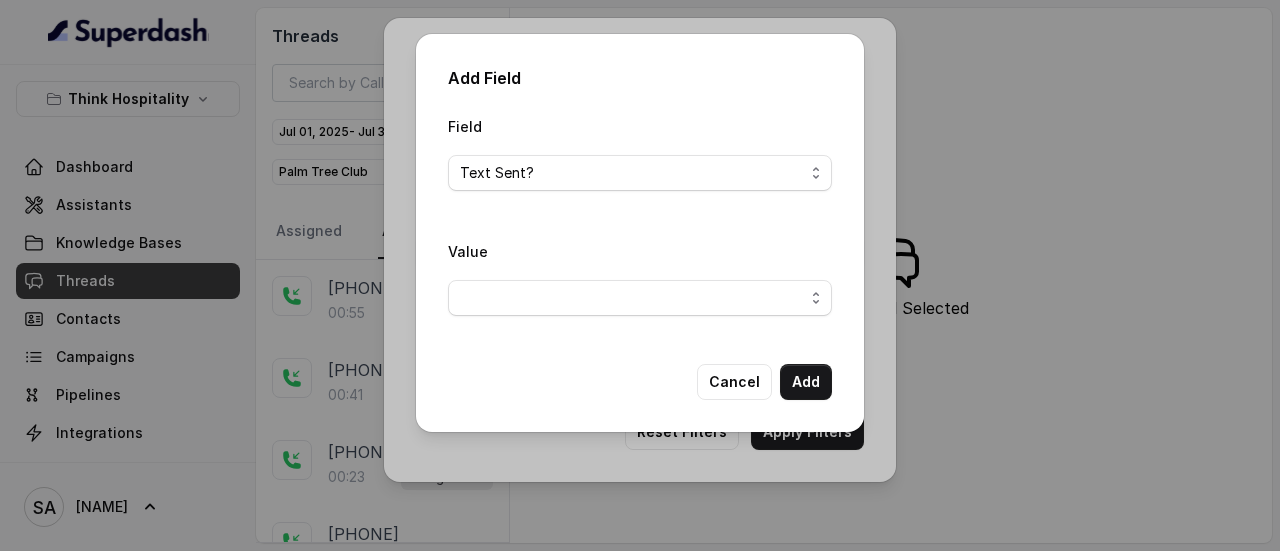 click at bounding box center (640, 298) 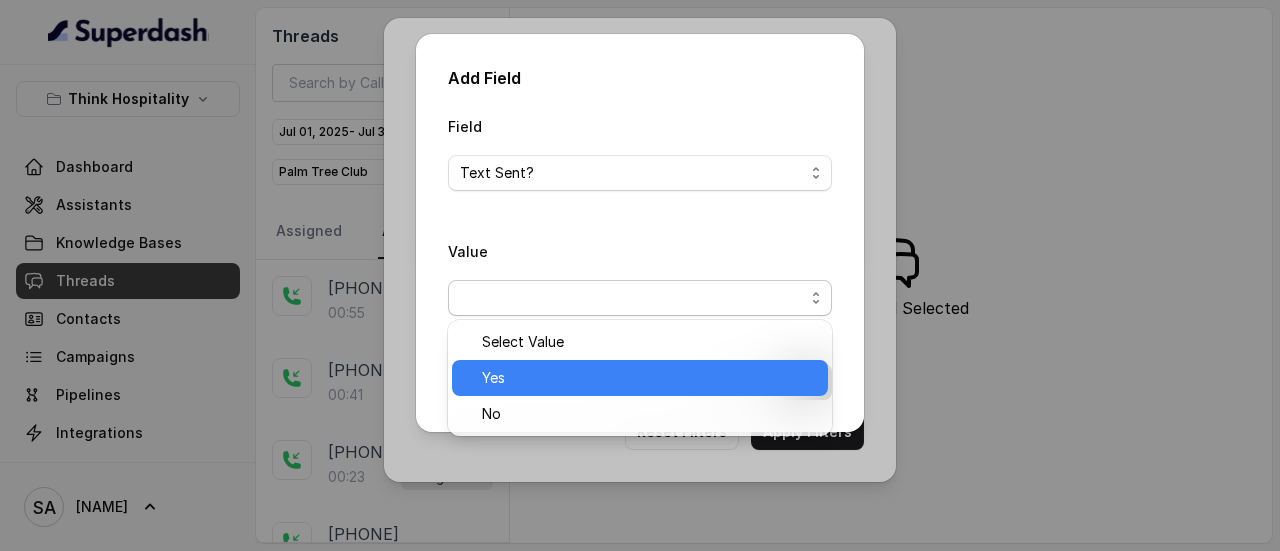 click on "Yes" at bounding box center (649, 378) 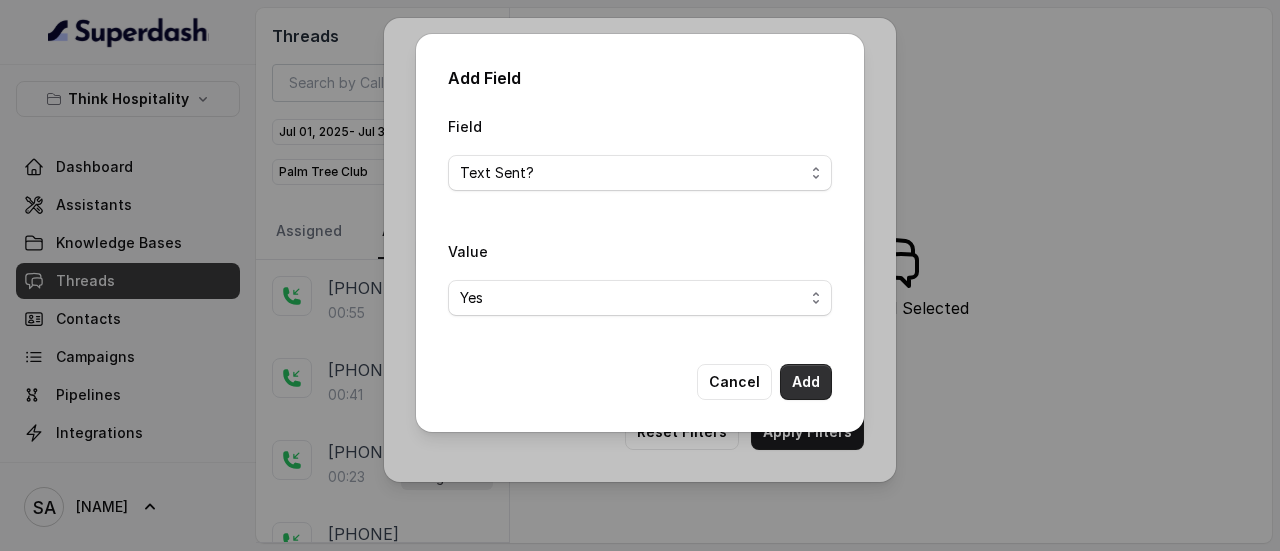 click on "Add" at bounding box center [806, 382] 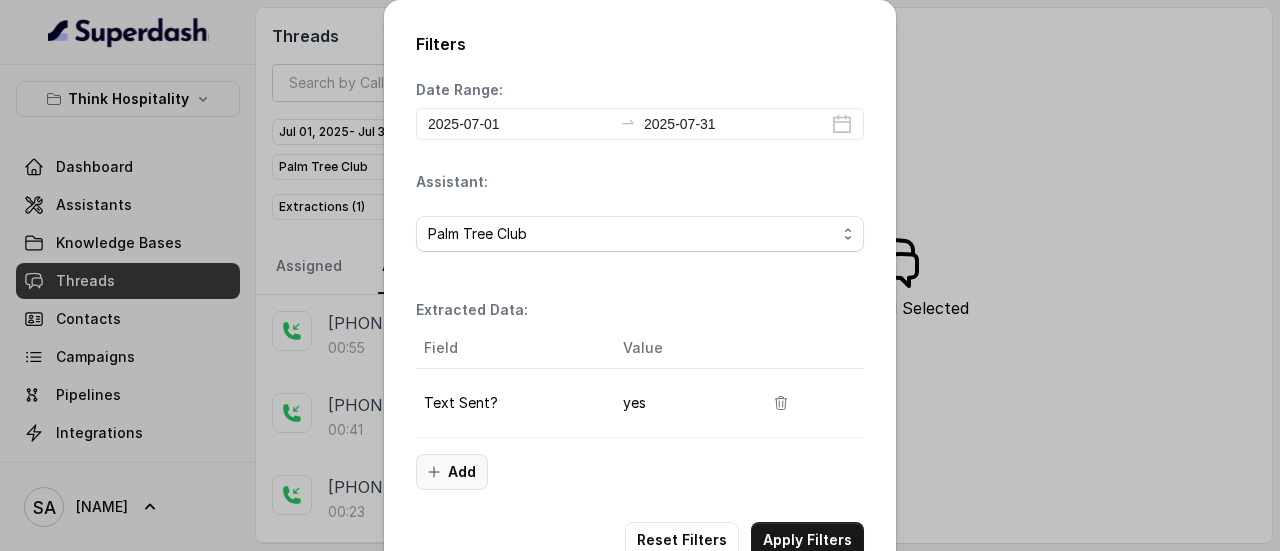 click on "Add" at bounding box center [452, 472] 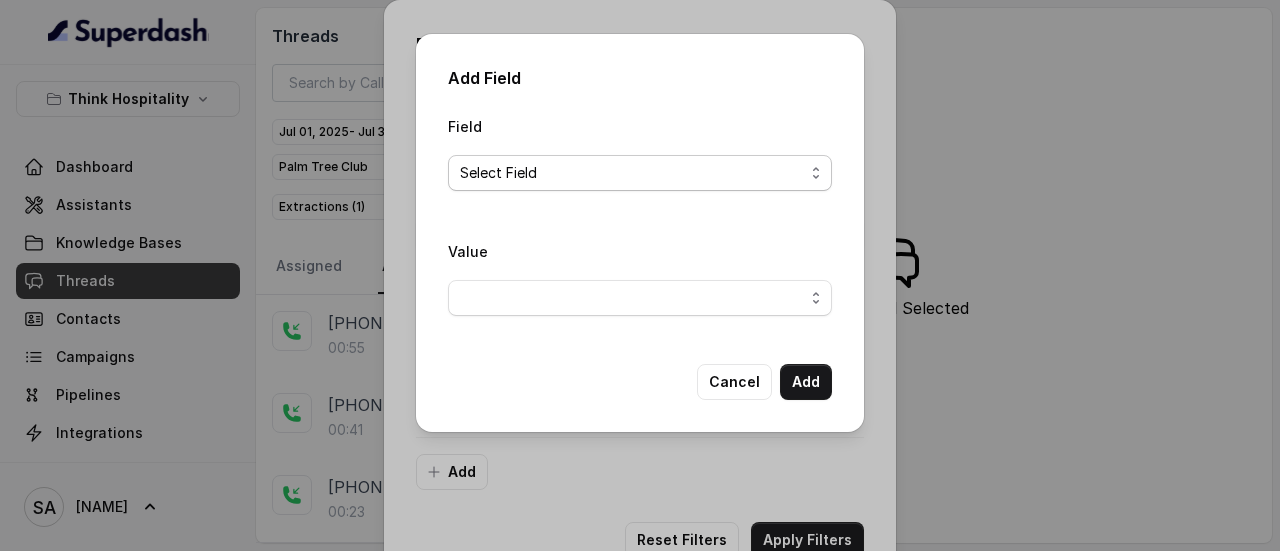 click on "Select Field" at bounding box center [498, 173] 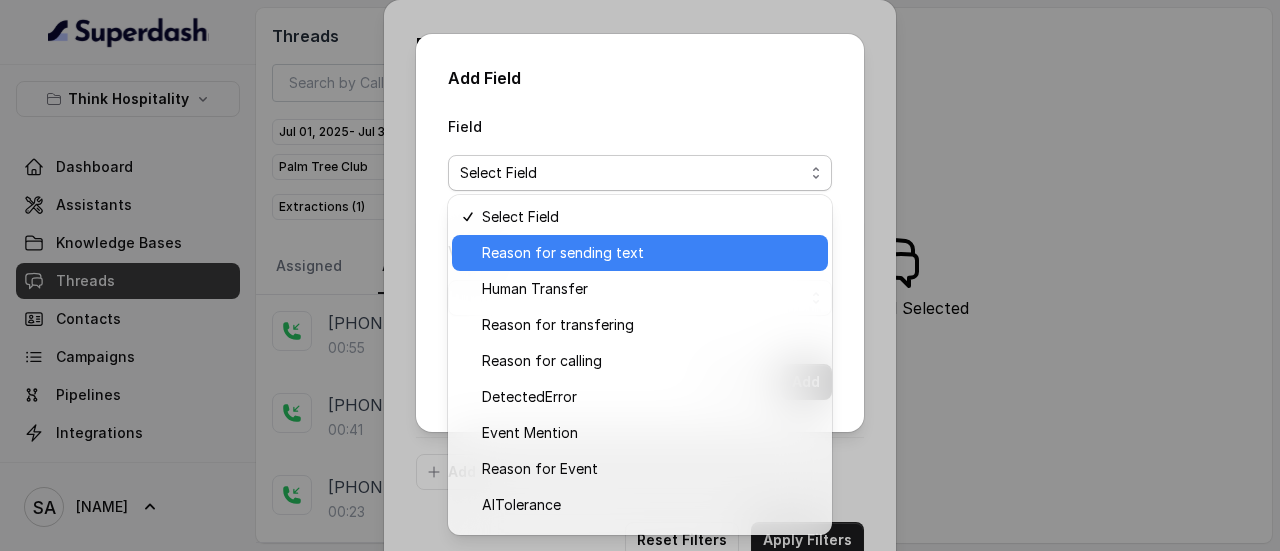 click on "Reason for sending text" at bounding box center [563, 253] 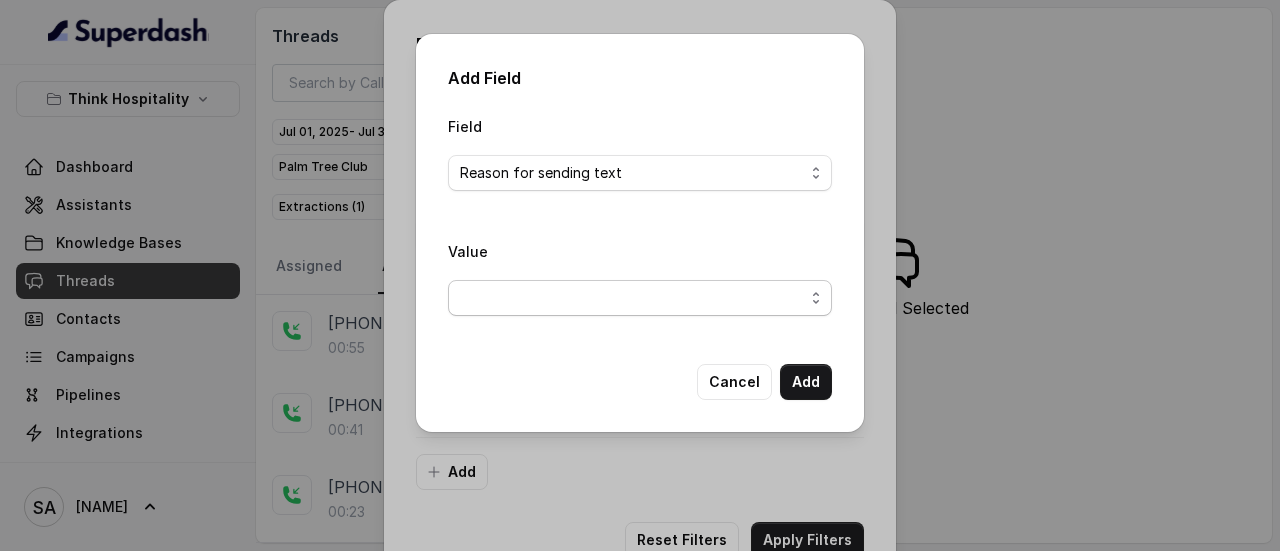click at bounding box center (640, 298) 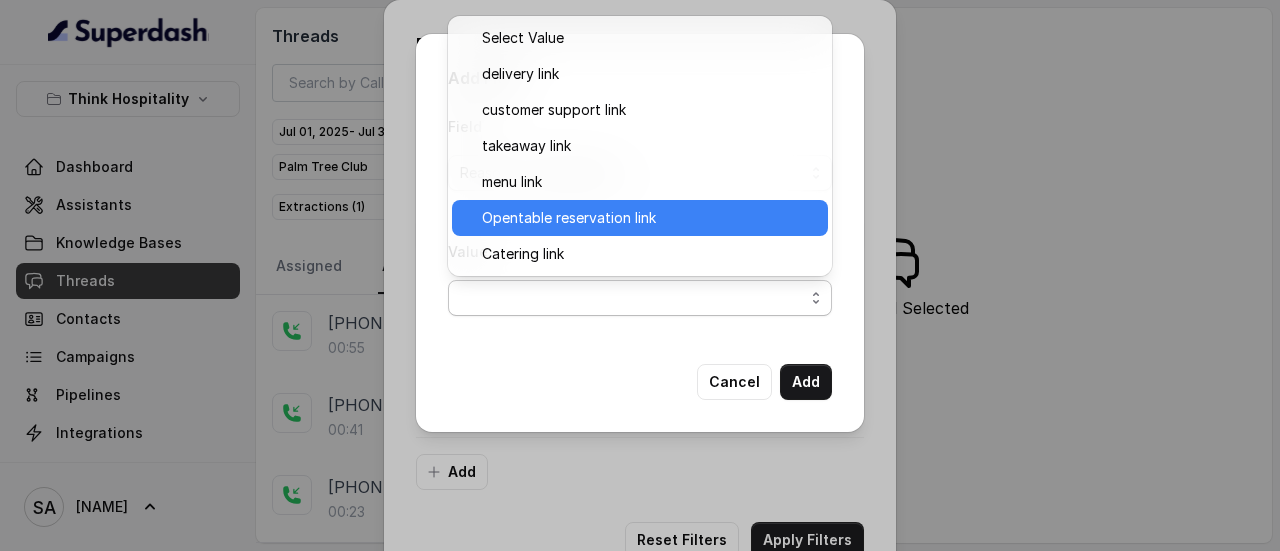 scroll, scrollTop: 72, scrollLeft: 0, axis: vertical 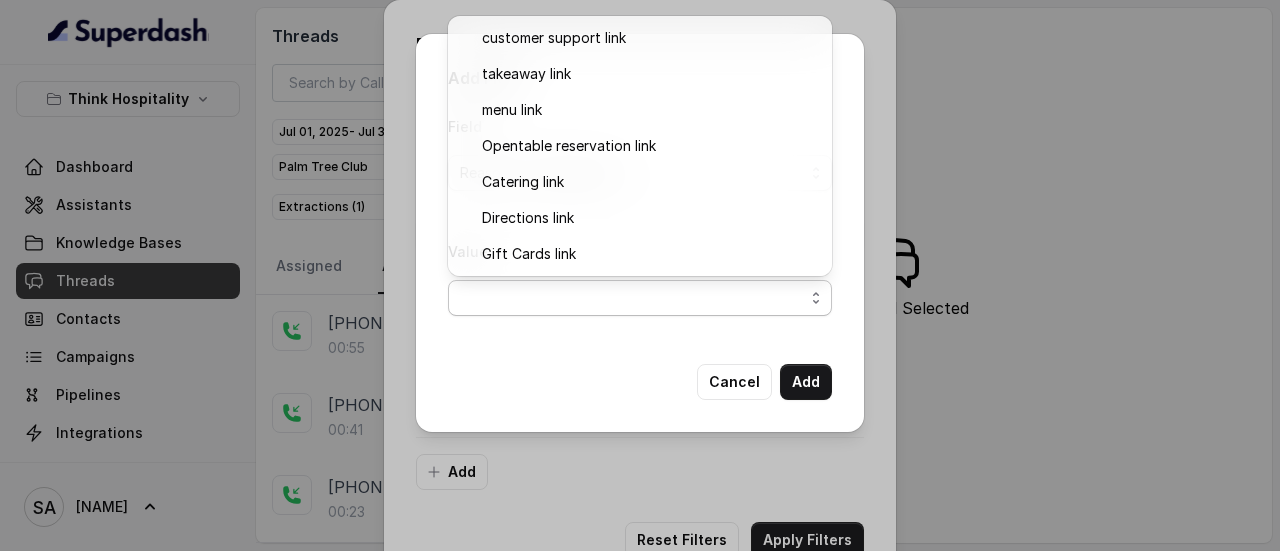 click on "Field Reason for sending text Value Cancel Add" at bounding box center (640, 257) 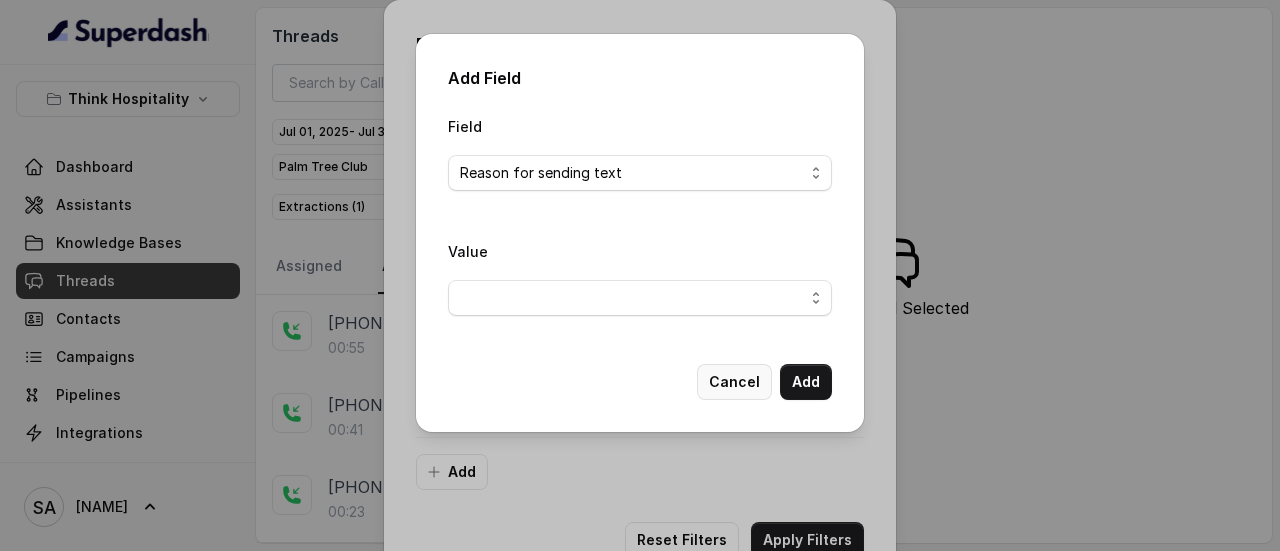 click on "Cancel" at bounding box center (734, 382) 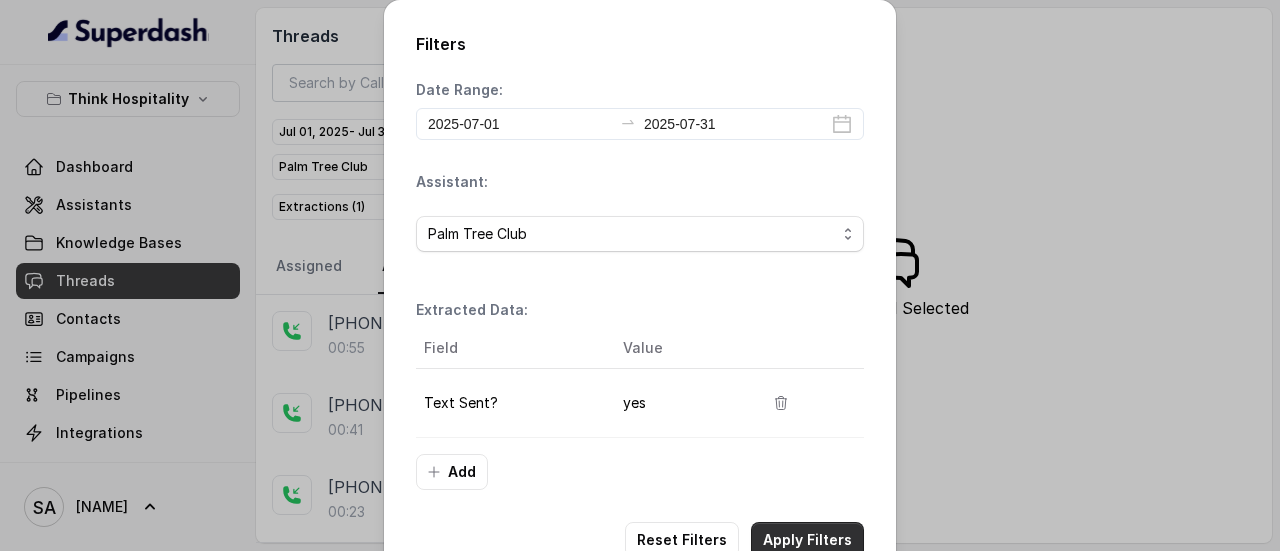 click on "Apply Filters" at bounding box center (807, 540) 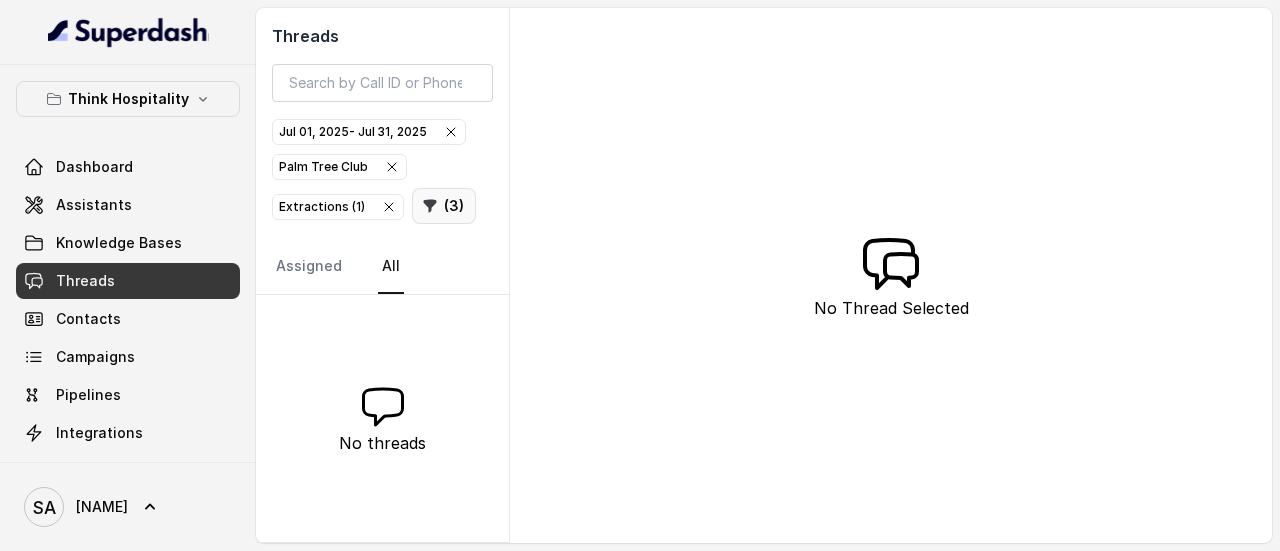 click on "( 3 )" at bounding box center (444, 206) 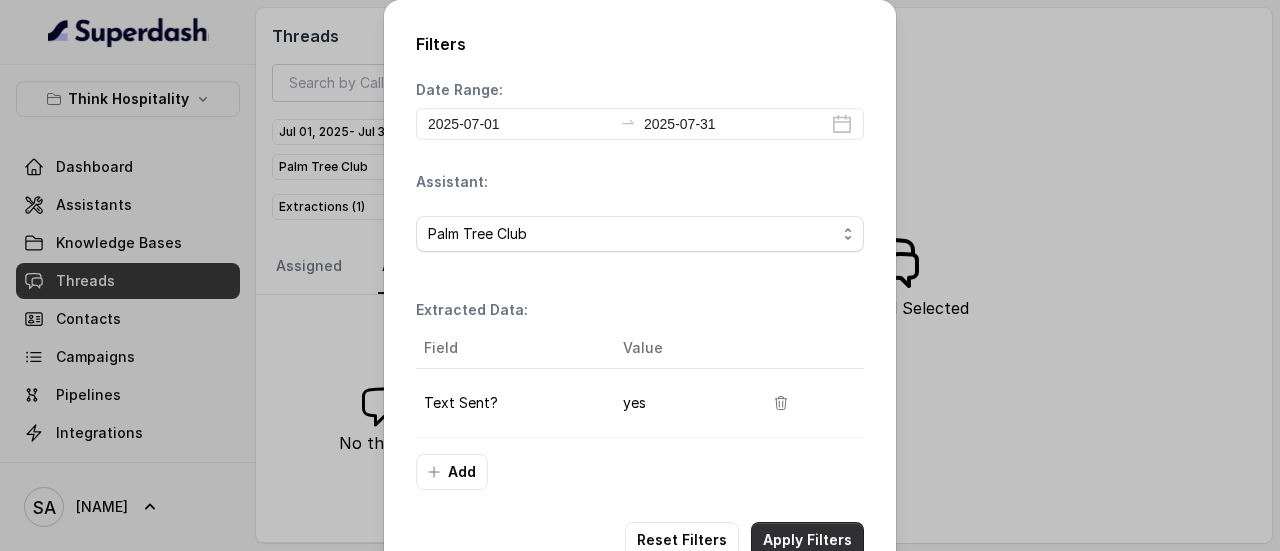 click on "Apply Filters" at bounding box center (807, 540) 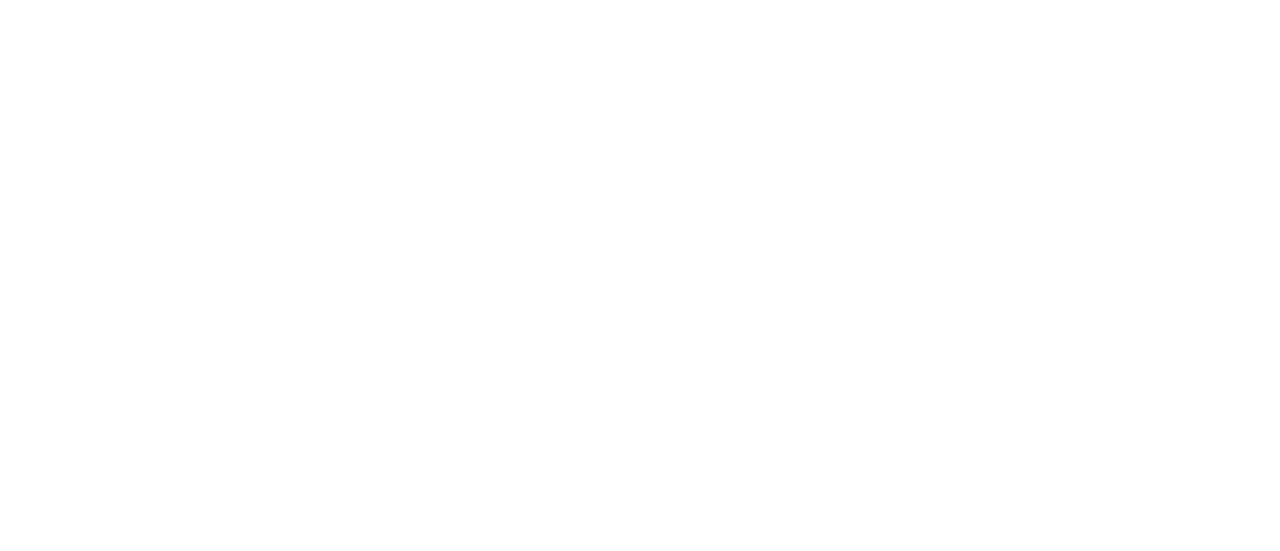 scroll, scrollTop: 0, scrollLeft: 0, axis: both 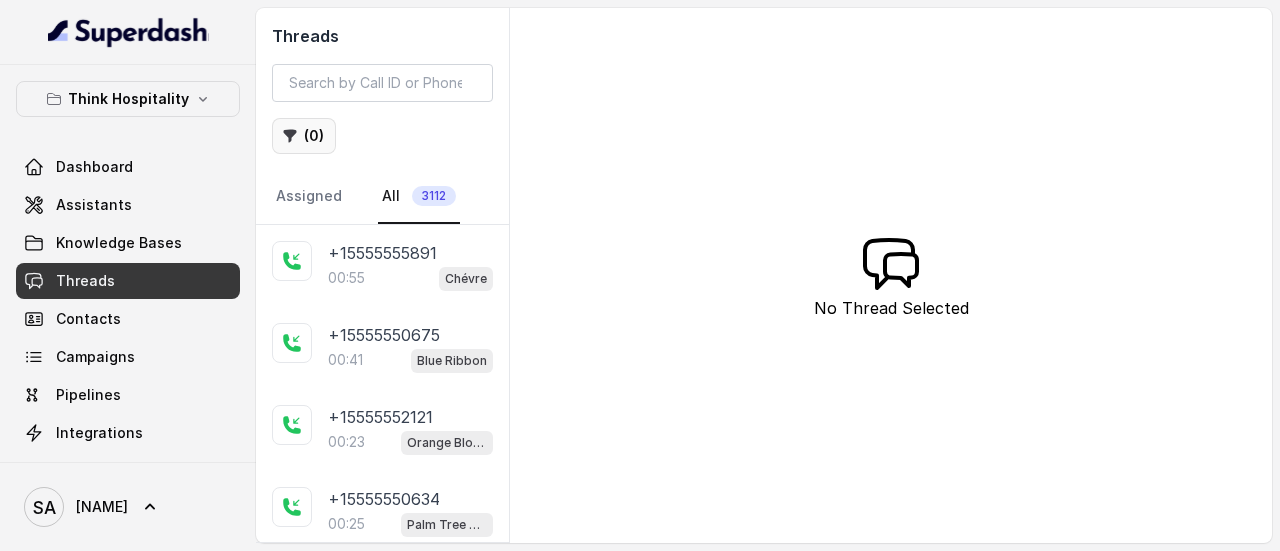 click on "( 0 )" at bounding box center (304, 136) 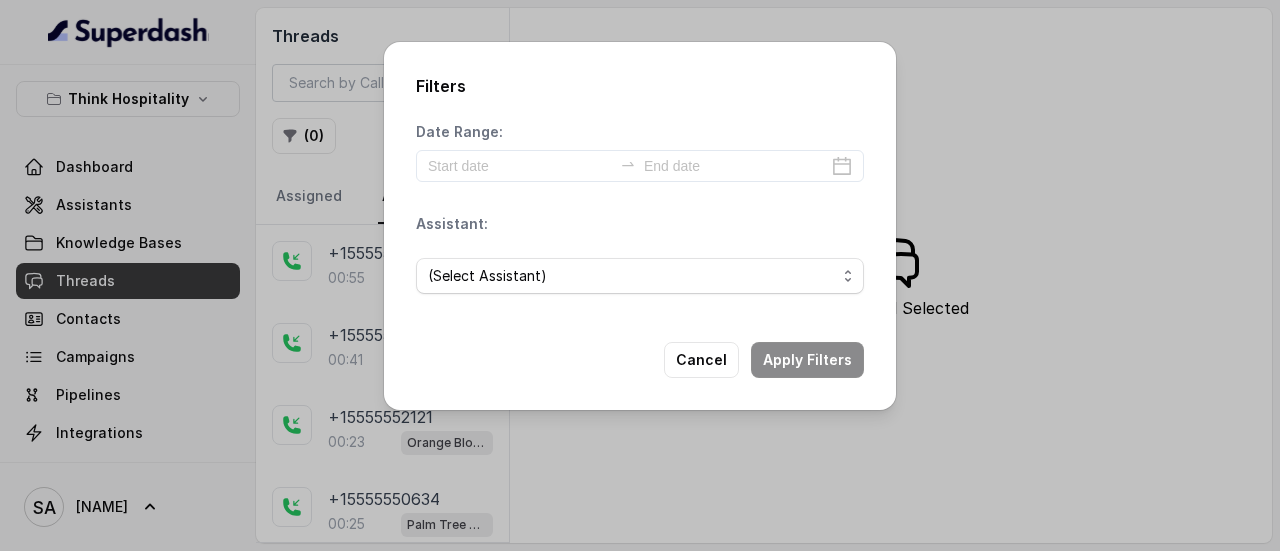 click on "(Select Assistant)" at bounding box center [640, 276] 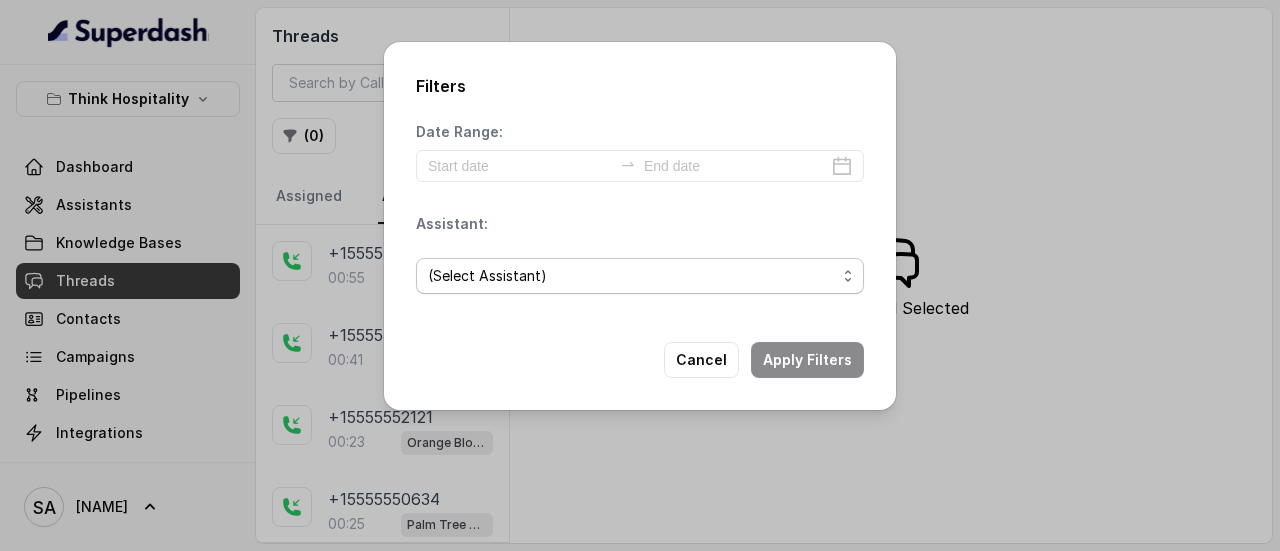 click on "(Select Assistant)" at bounding box center [487, 276] 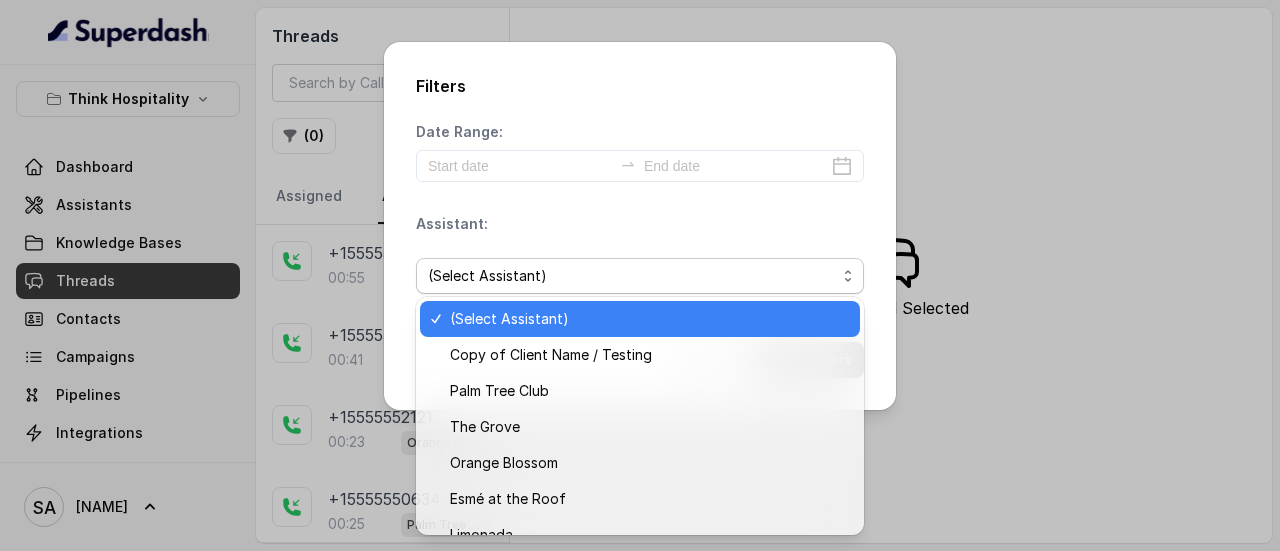 click on "Date Range: Assistant: (Select Assistant)" at bounding box center [640, 216] 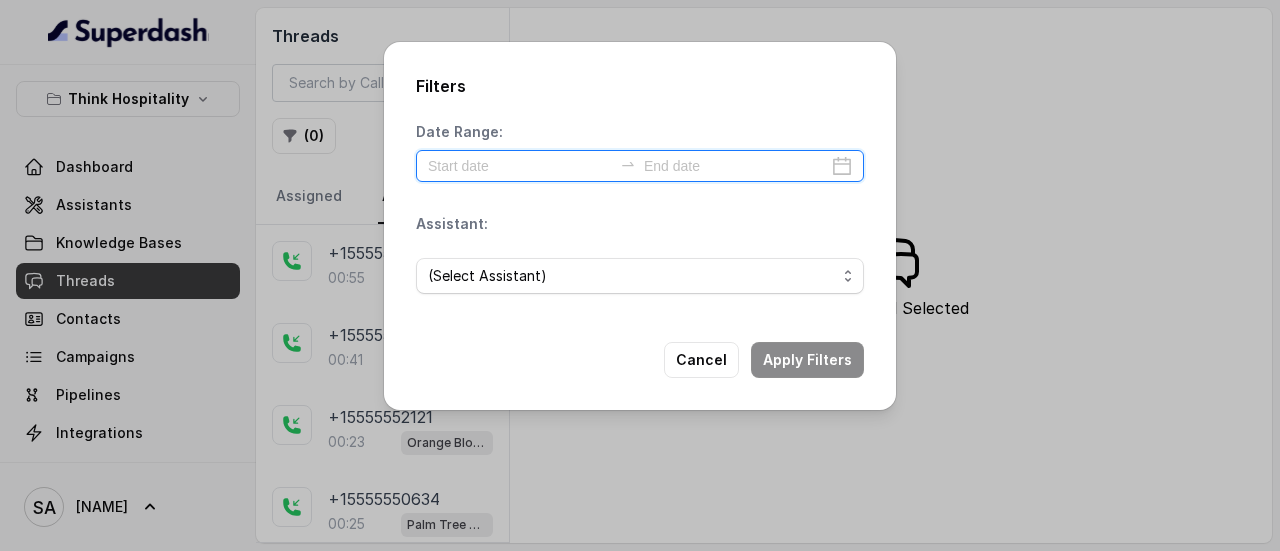 click at bounding box center [520, 166] 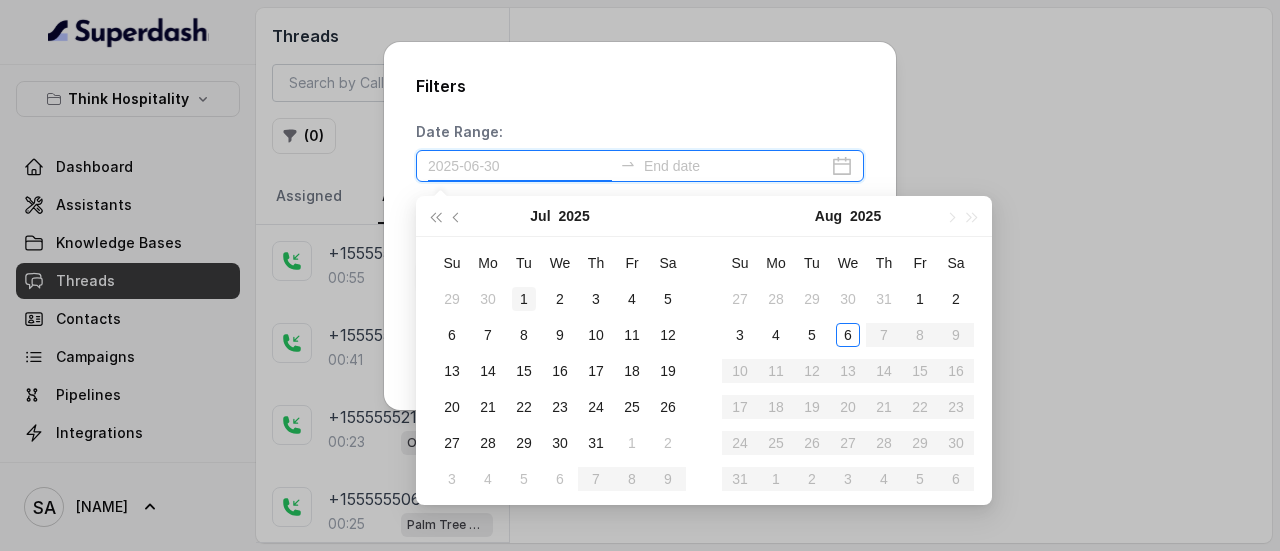 type on "2025-07-01" 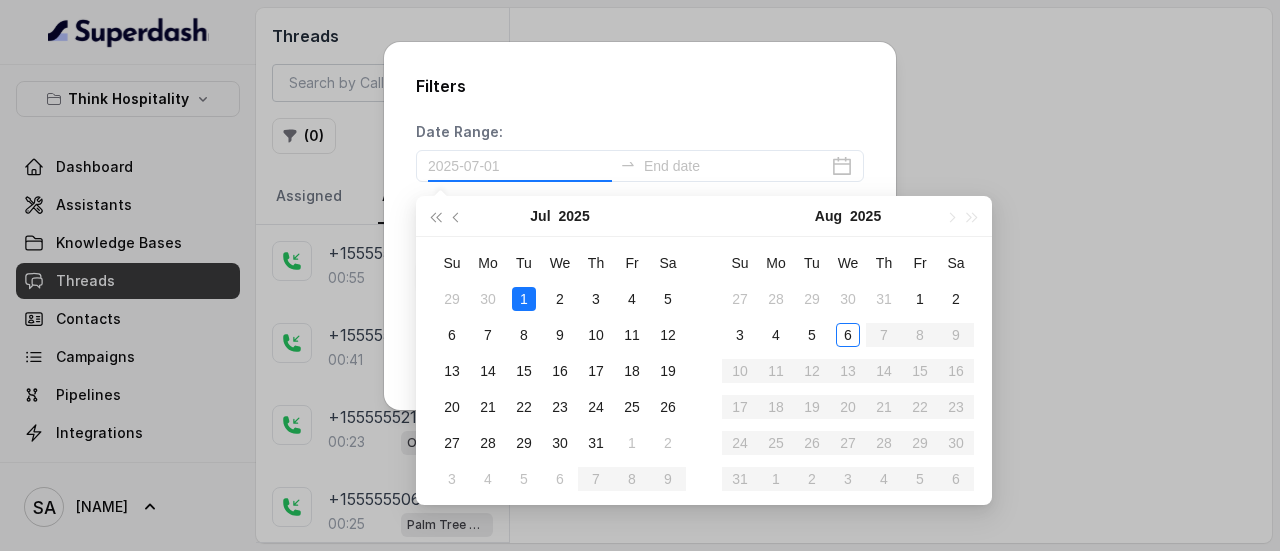 click on "1" at bounding box center [524, 299] 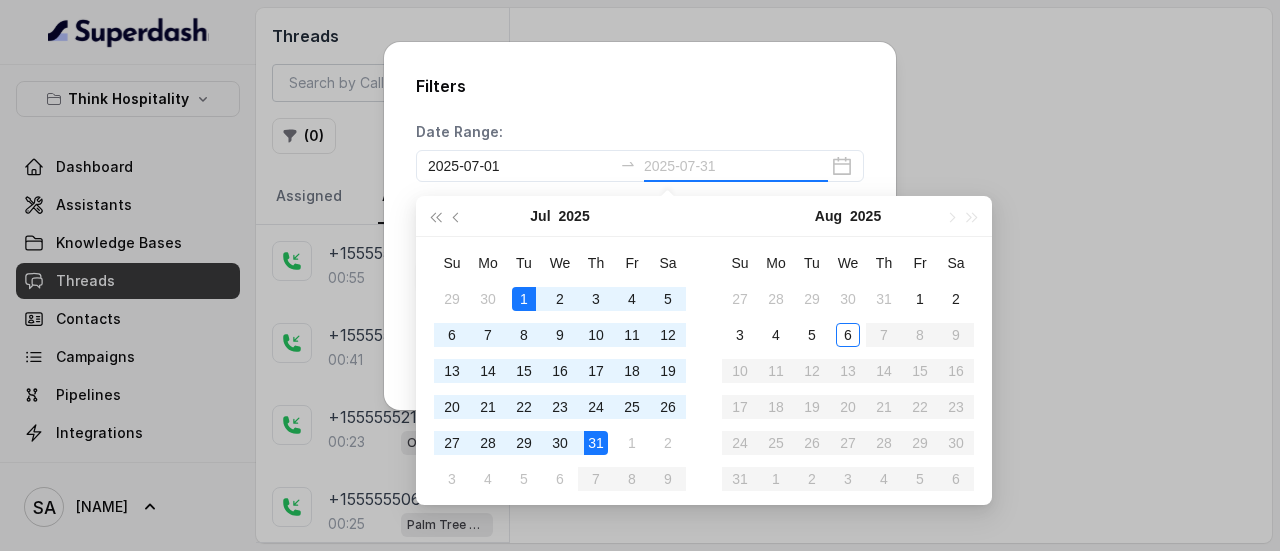 click on "31" at bounding box center (596, 443) 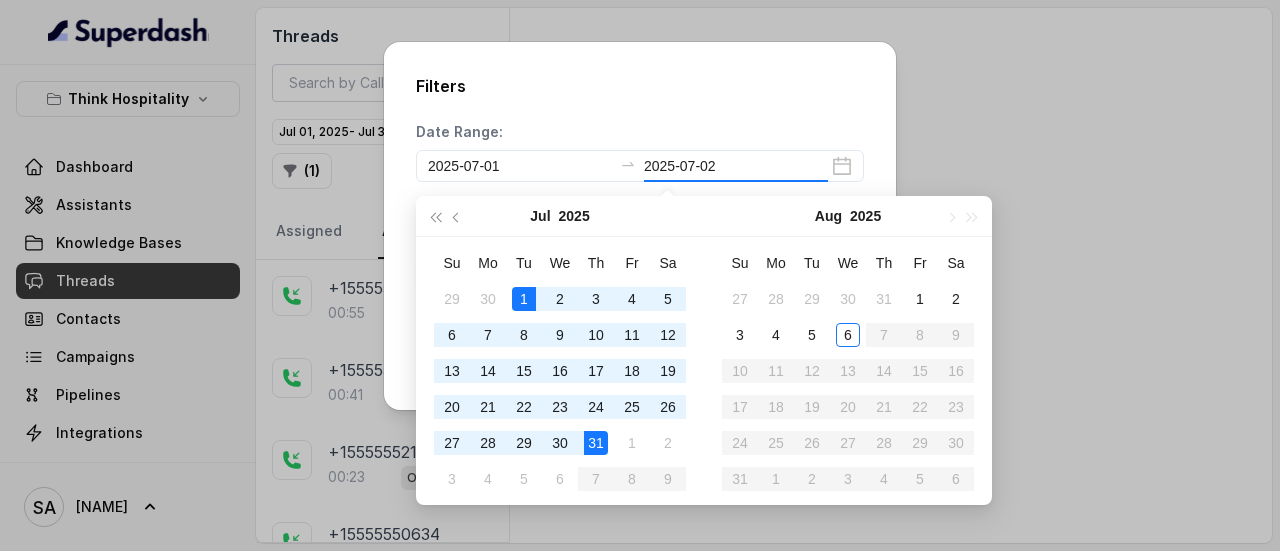 type on "2025-07-31" 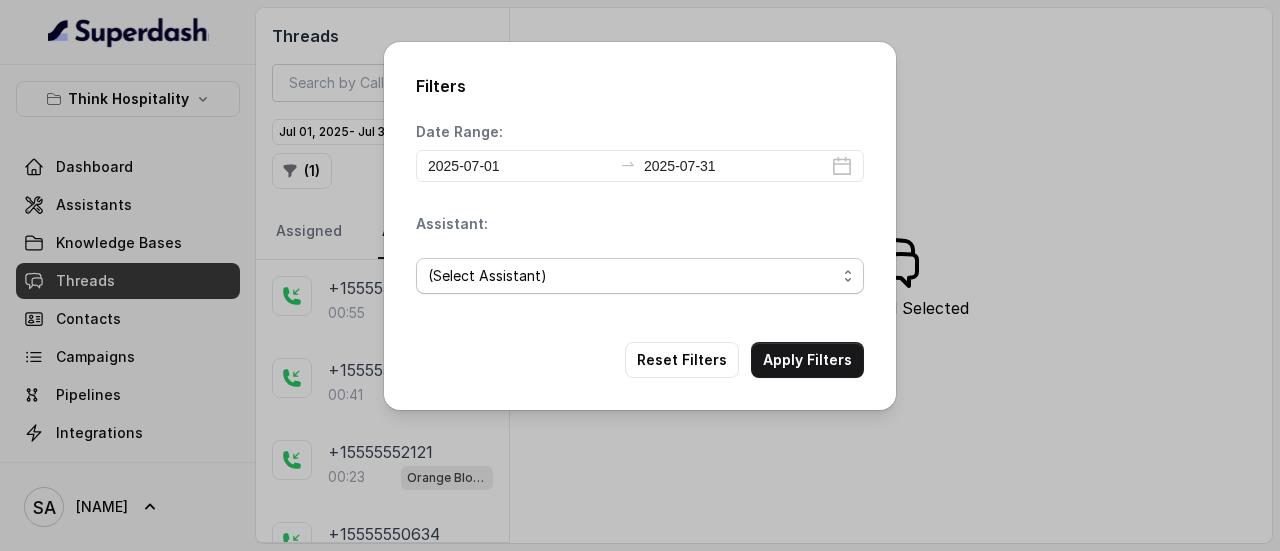 click on "(Select Assistant)" at bounding box center [487, 276] 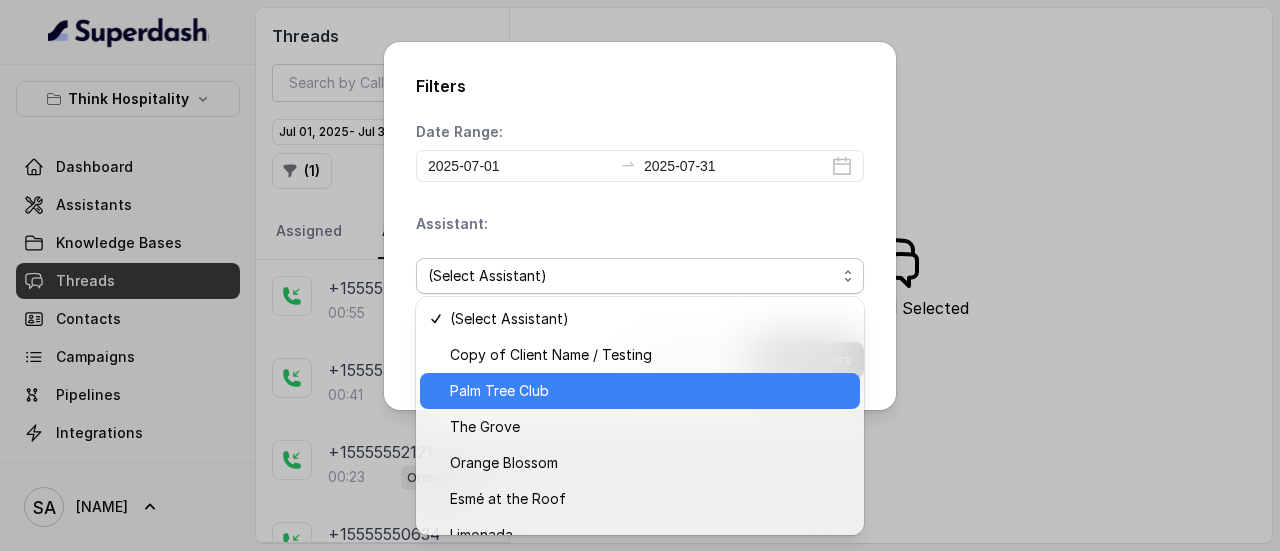 click on "Palm Tree Club" at bounding box center (499, 391) 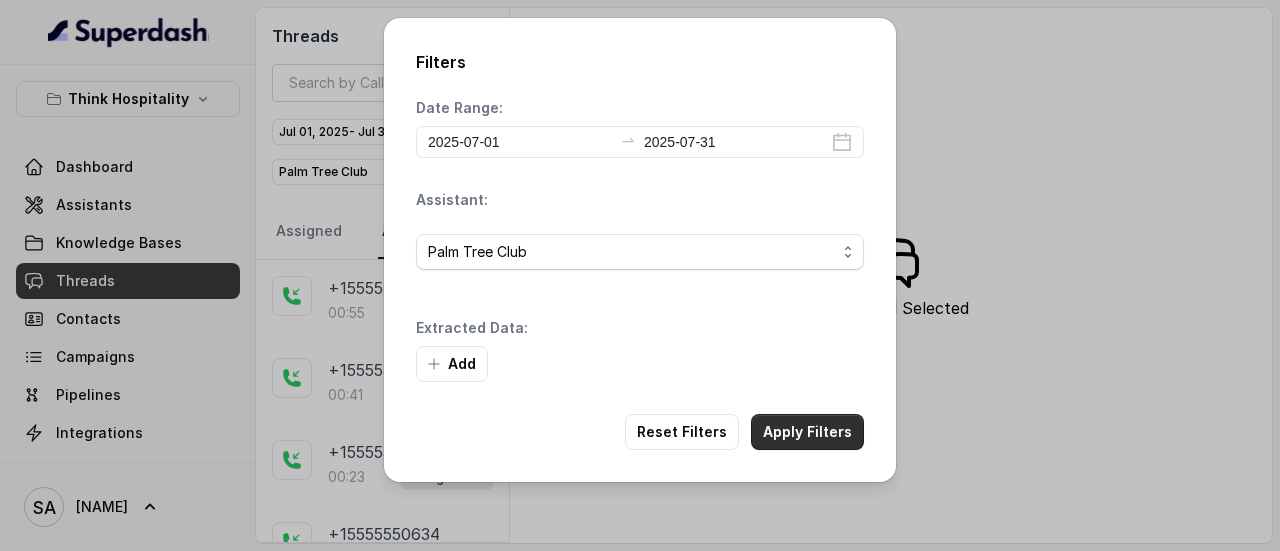 click on "Apply Filters" at bounding box center [807, 432] 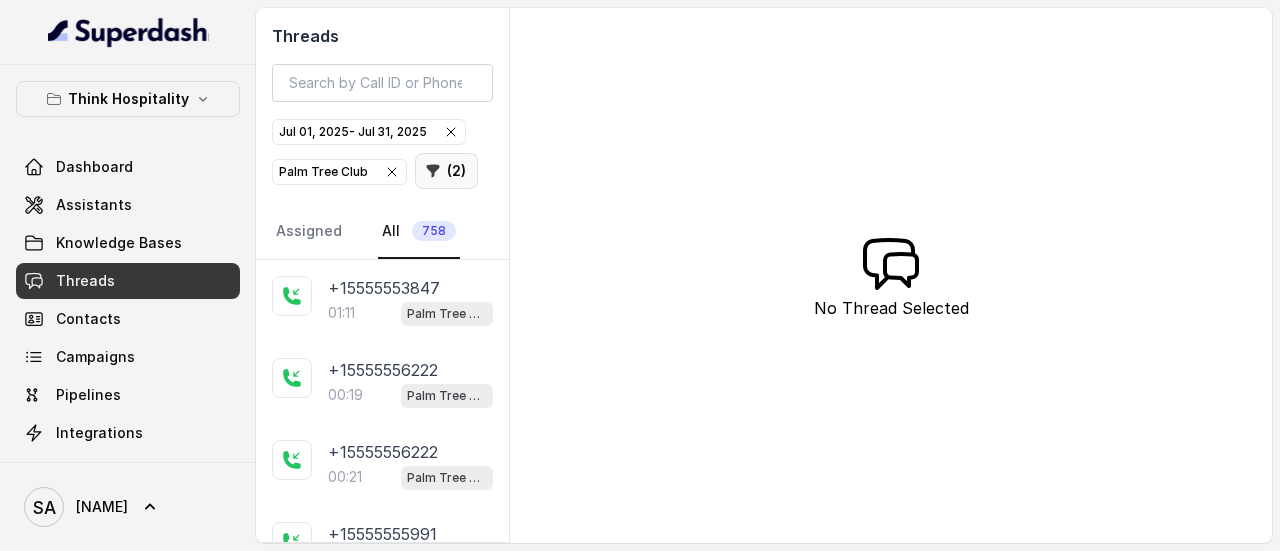 click 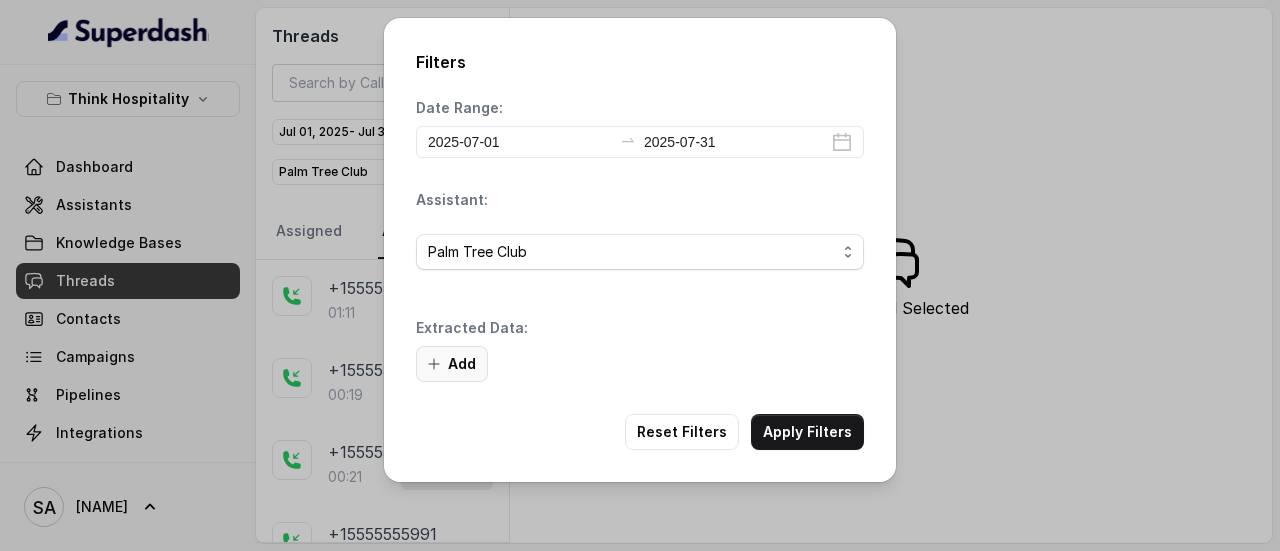 click on "Add" at bounding box center (452, 364) 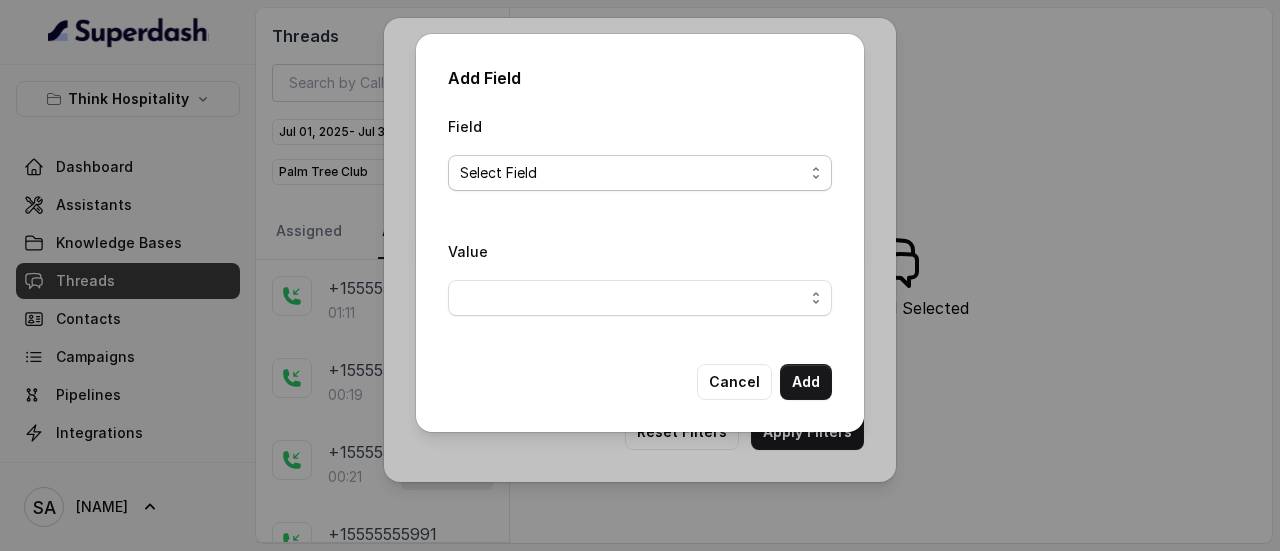 click on "Select Field" at bounding box center [640, 173] 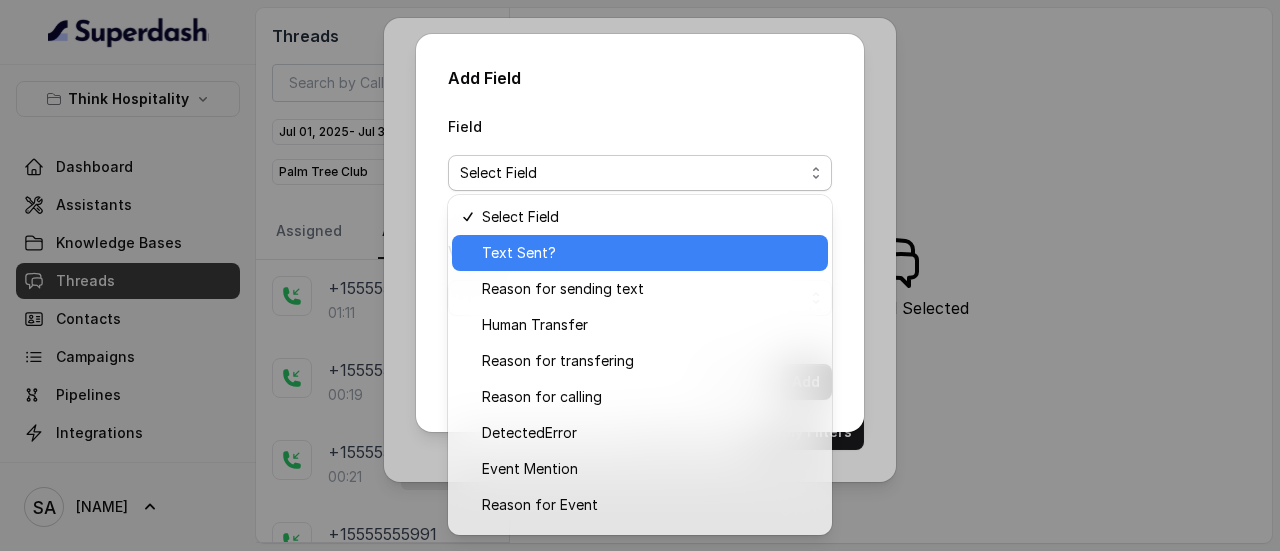 click on "Text Sent?" at bounding box center (519, 253) 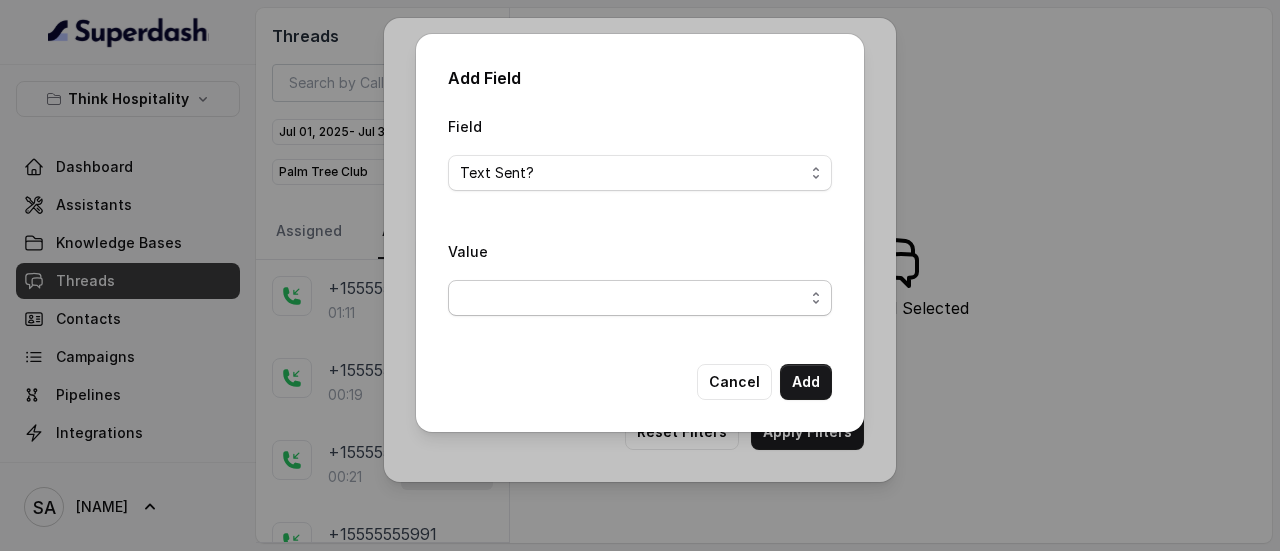 click at bounding box center [640, 298] 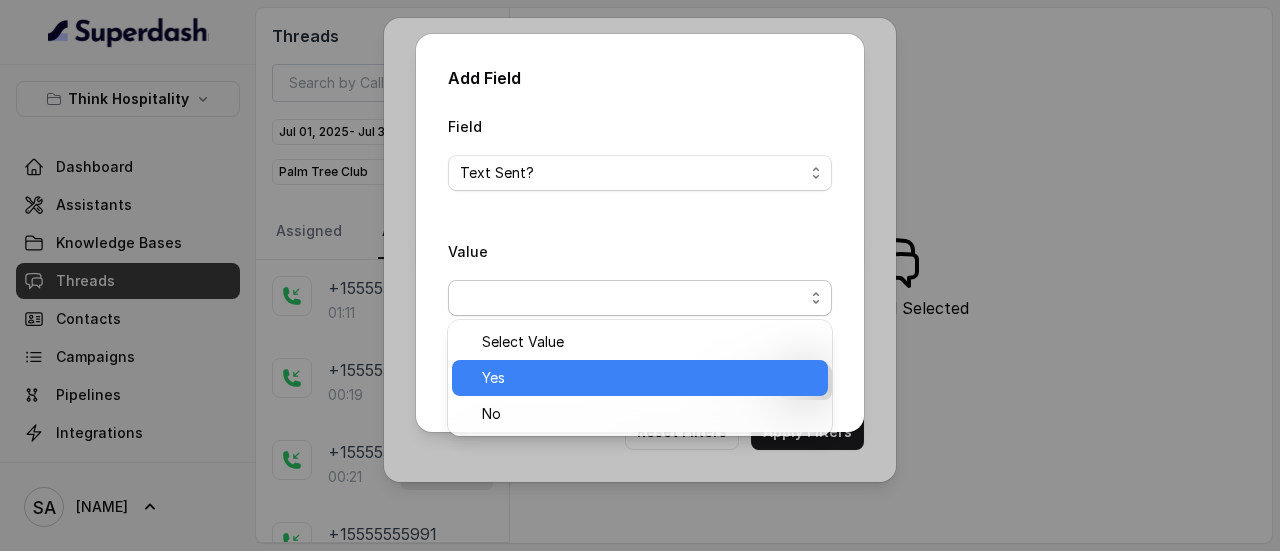 click on "Yes" at bounding box center (649, 378) 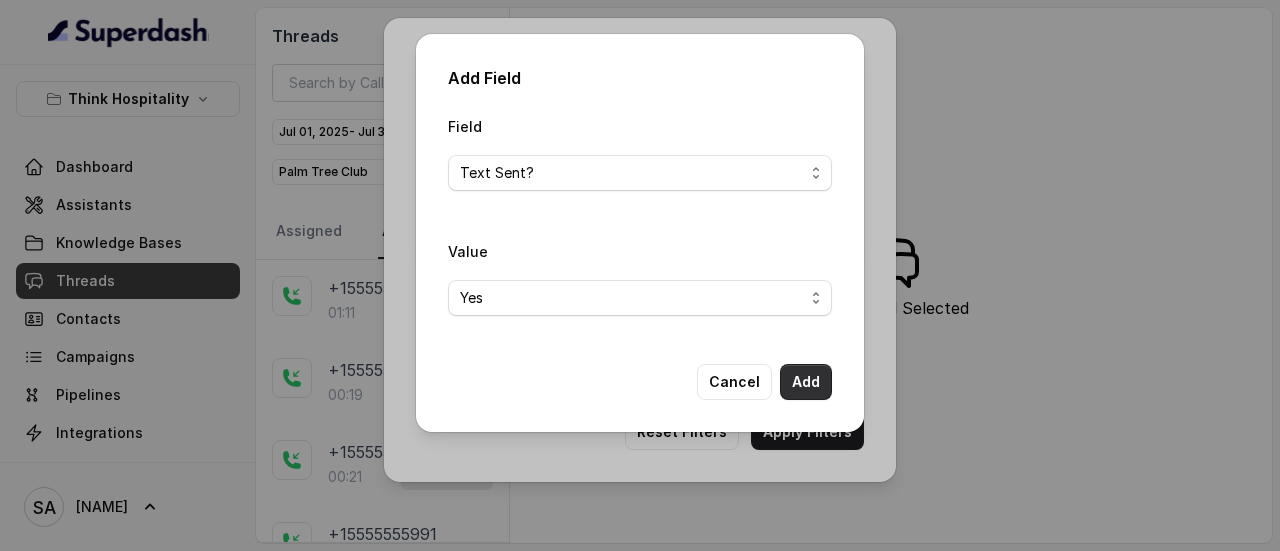 click on "Add" at bounding box center (806, 382) 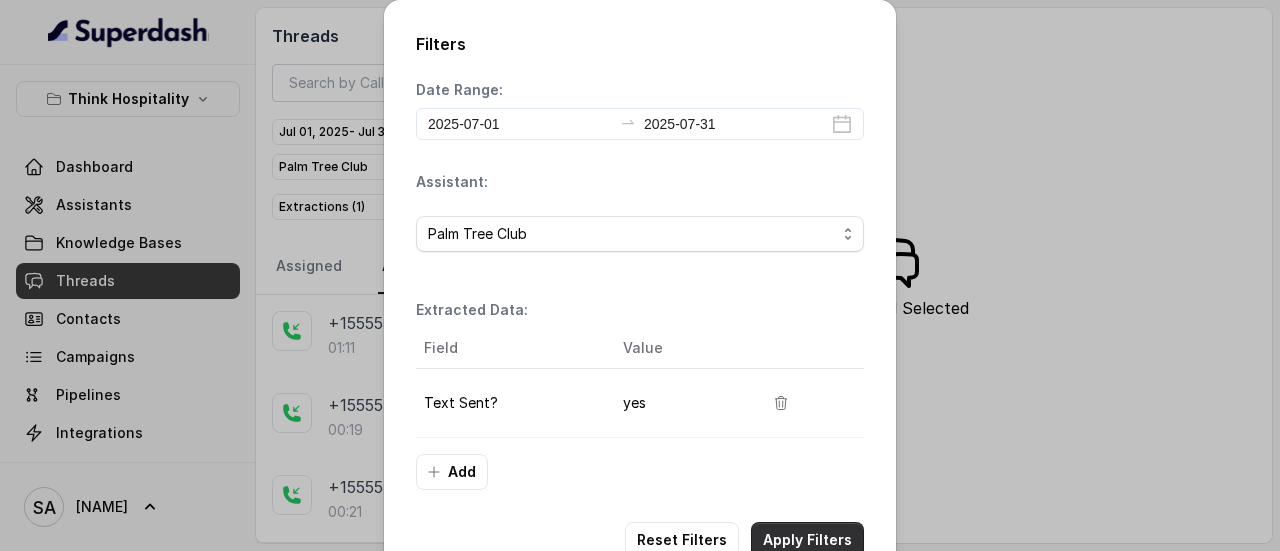 click on "Filters Date Range: 2025-07-01 2025-07-31 Assistant: Palm Tree Club Extracted Data: Field Value Text Sent? yes  Add Reset Filters Apply Filters" at bounding box center (640, 295) 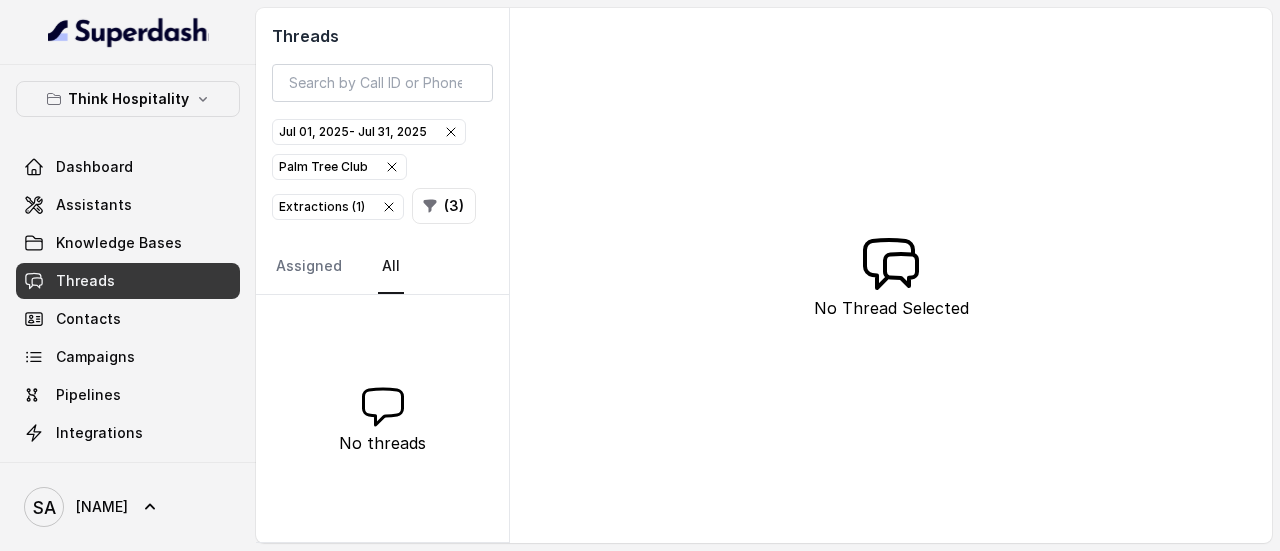 click 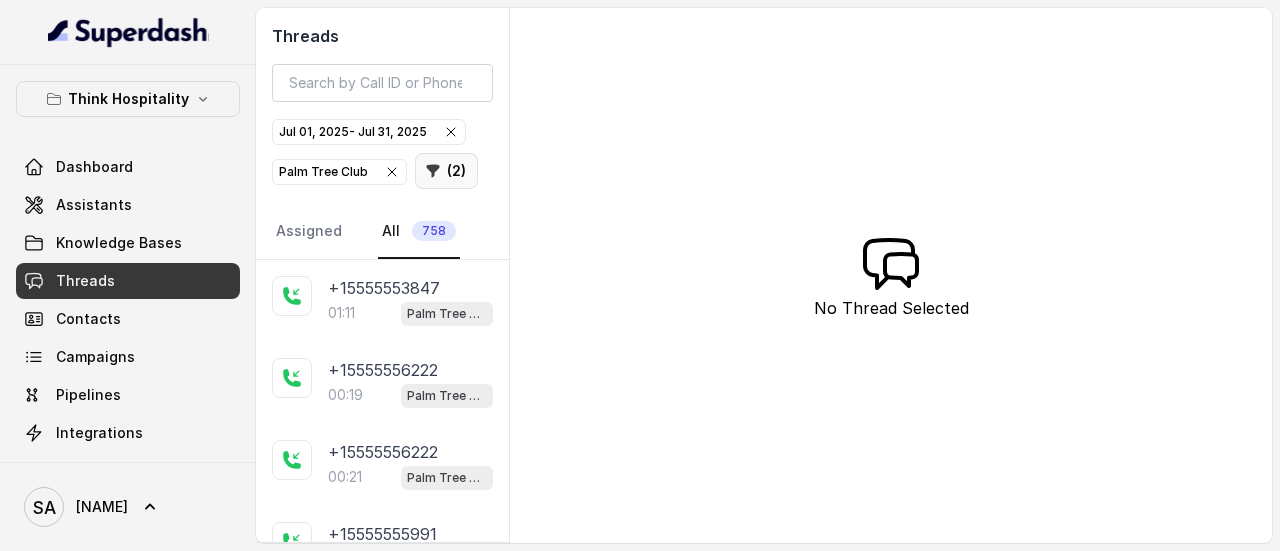 click on "( 2 )" at bounding box center (446, 171) 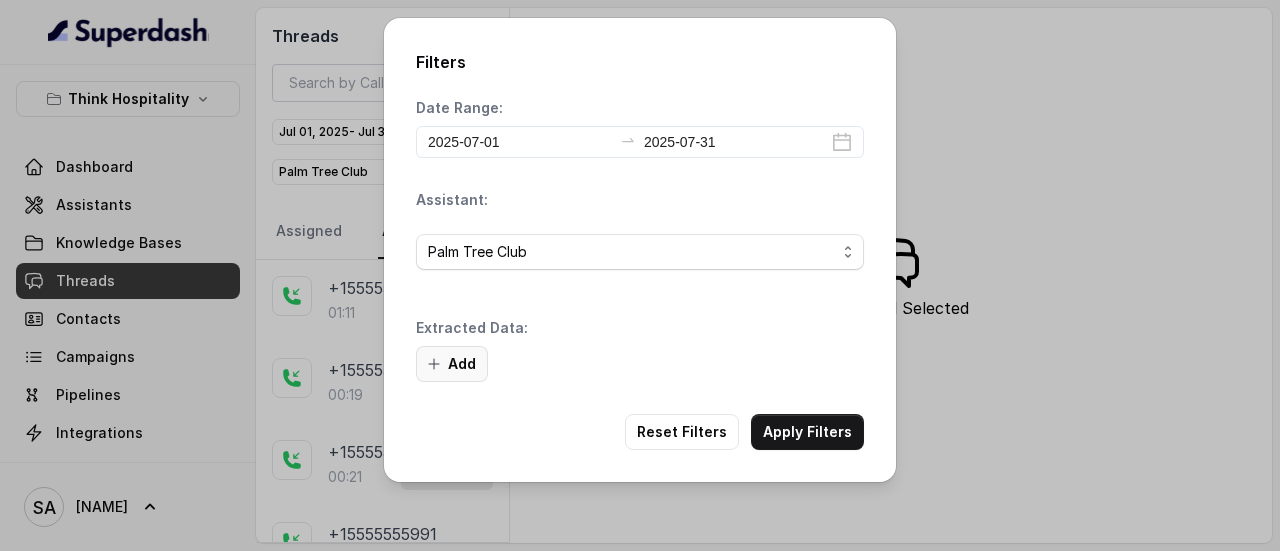 click on "Add" at bounding box center (452, 364) 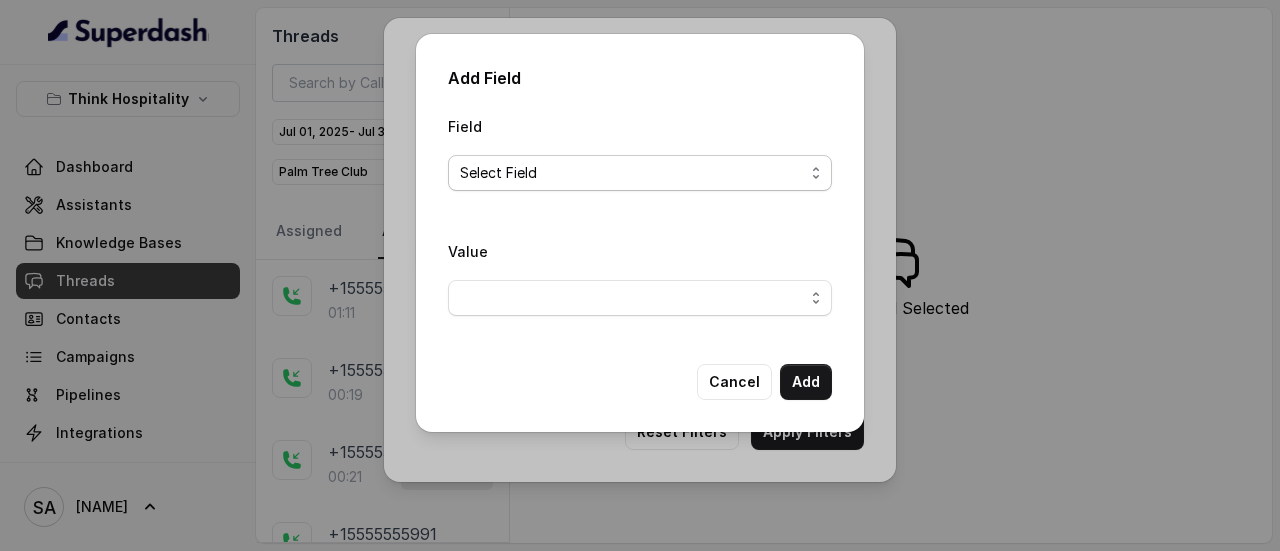 click on "Select Field" at bounding box center (498, 173) 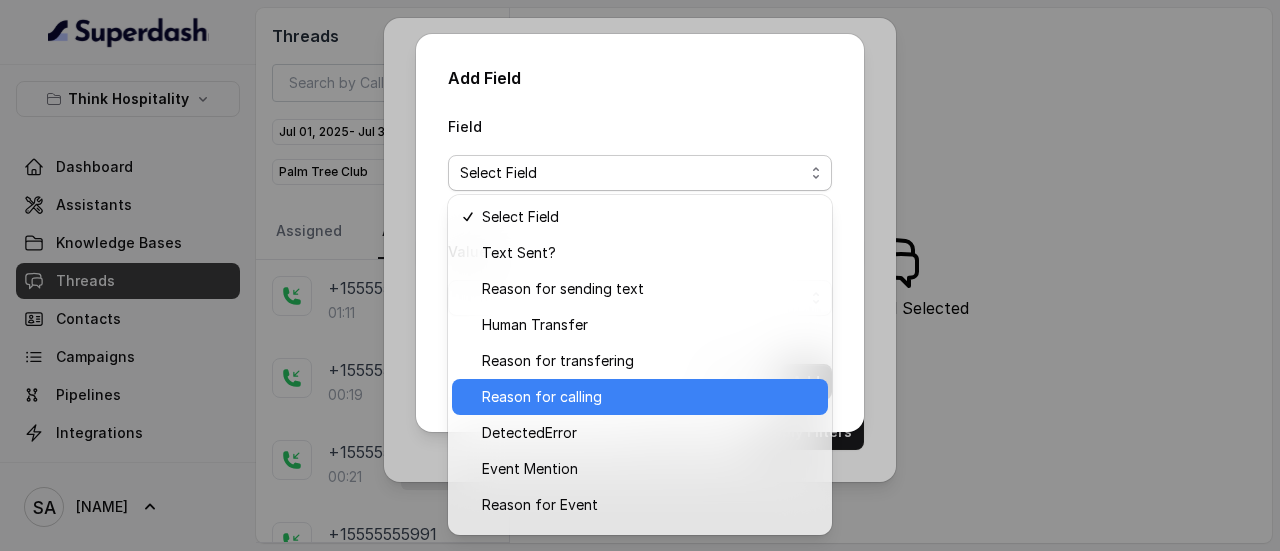 click on "Reason for calling" at bounding box center (542, 397) 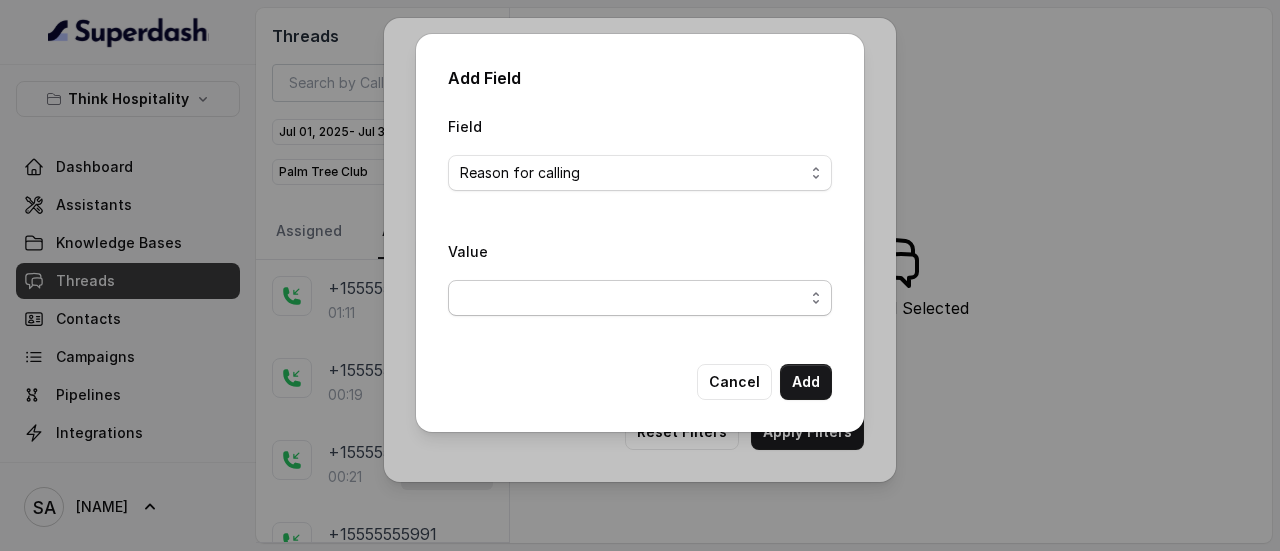 click at bounding box center [640, 298] 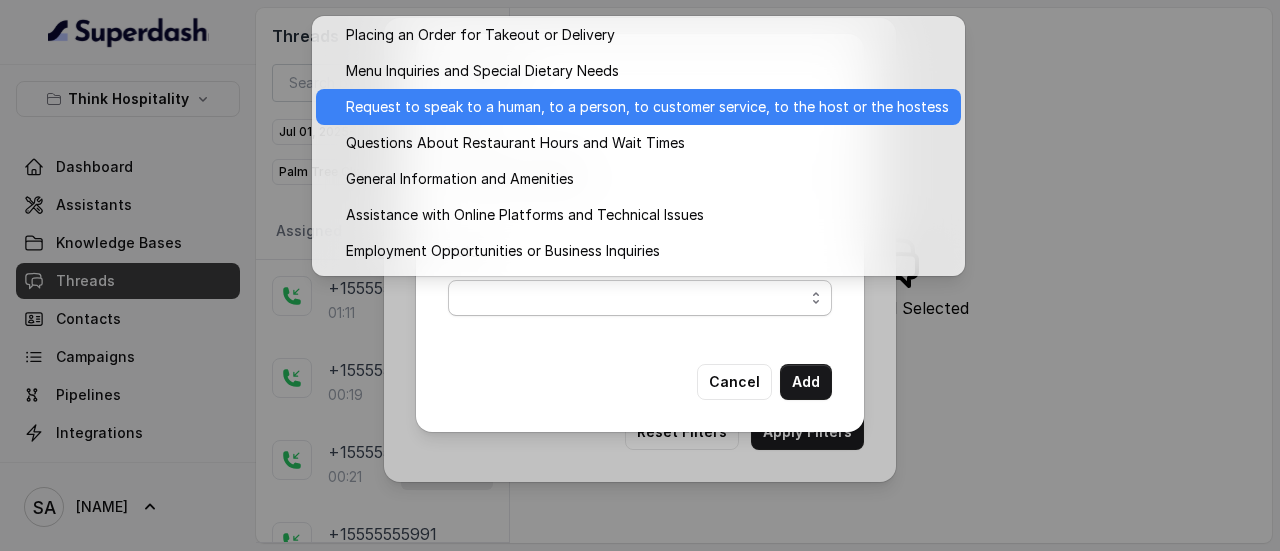 scroll, scrollTop: 180, scrollLeft: 0, axis: vertical 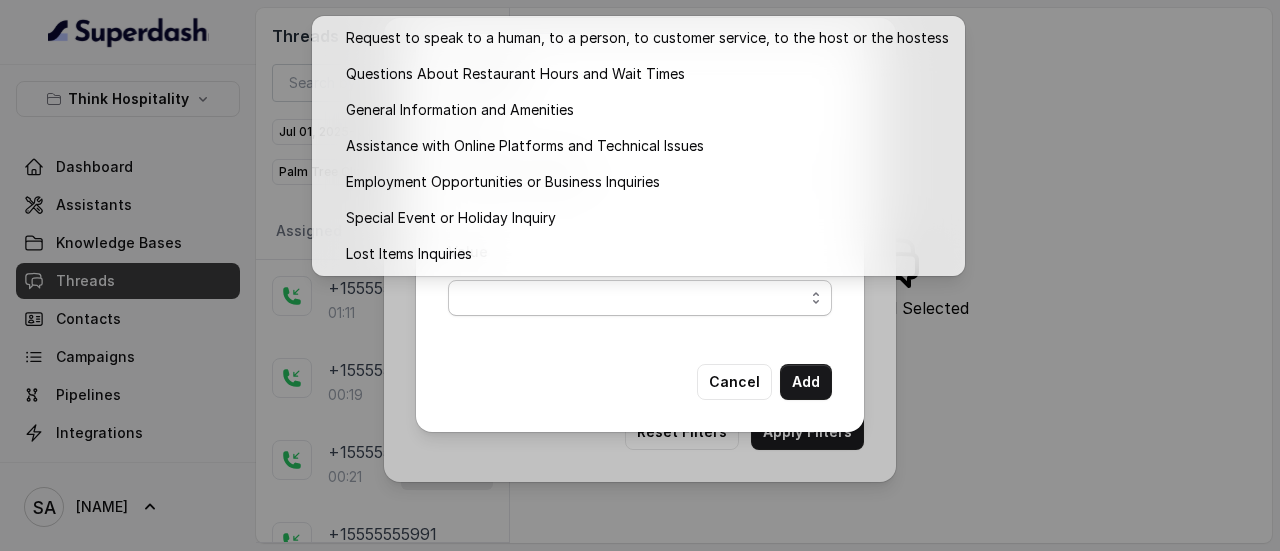 click on "Field Reason for calling Value Cancel Add" at bounding box center [640, 257] 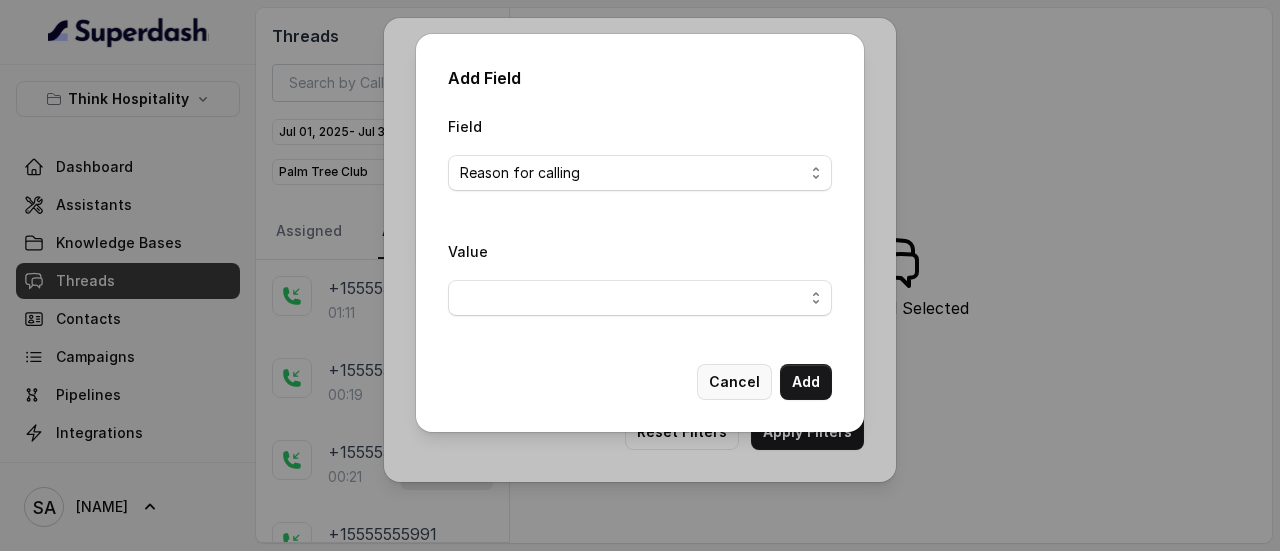 click on "Cancel" at bounding box center [734, 382] 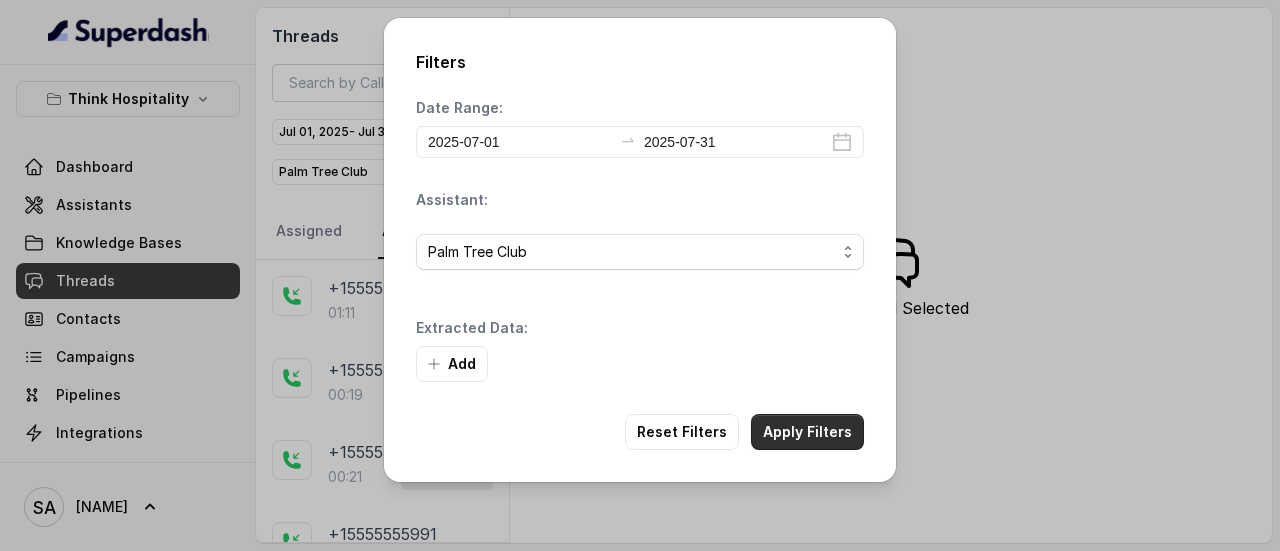 click on "Apply Filters" at bounding box center [807, 432] 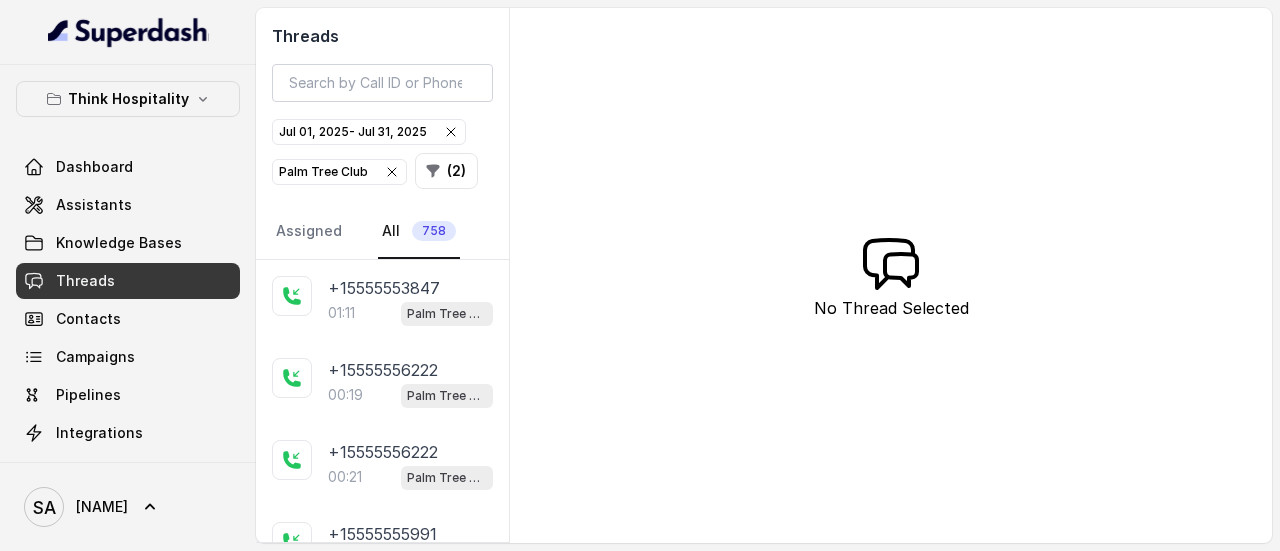 click 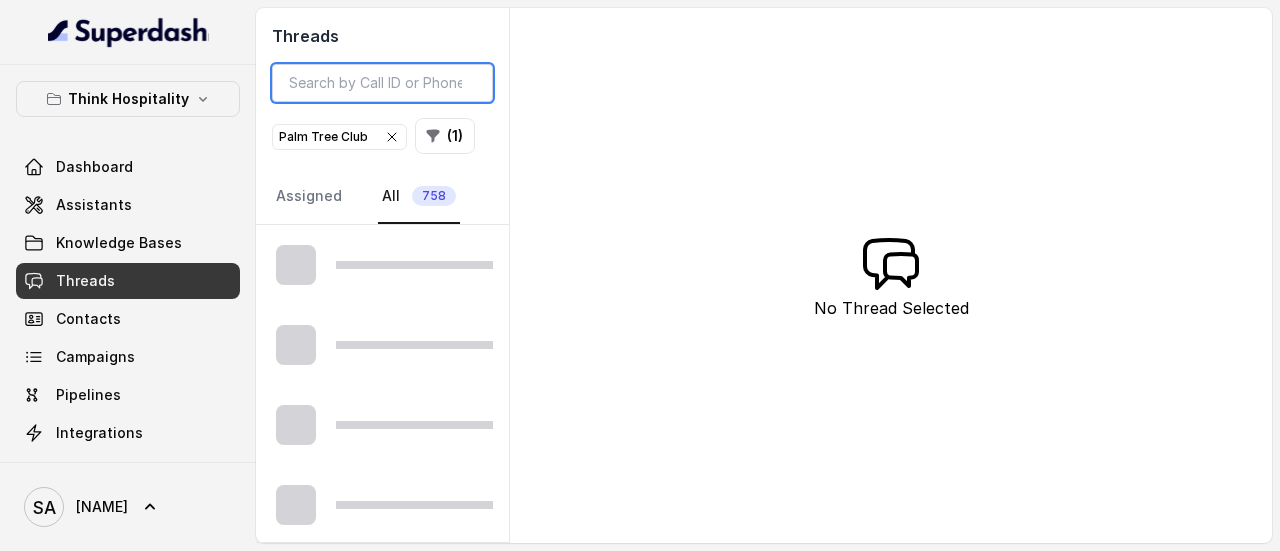 click at bounding box center (382, 83) 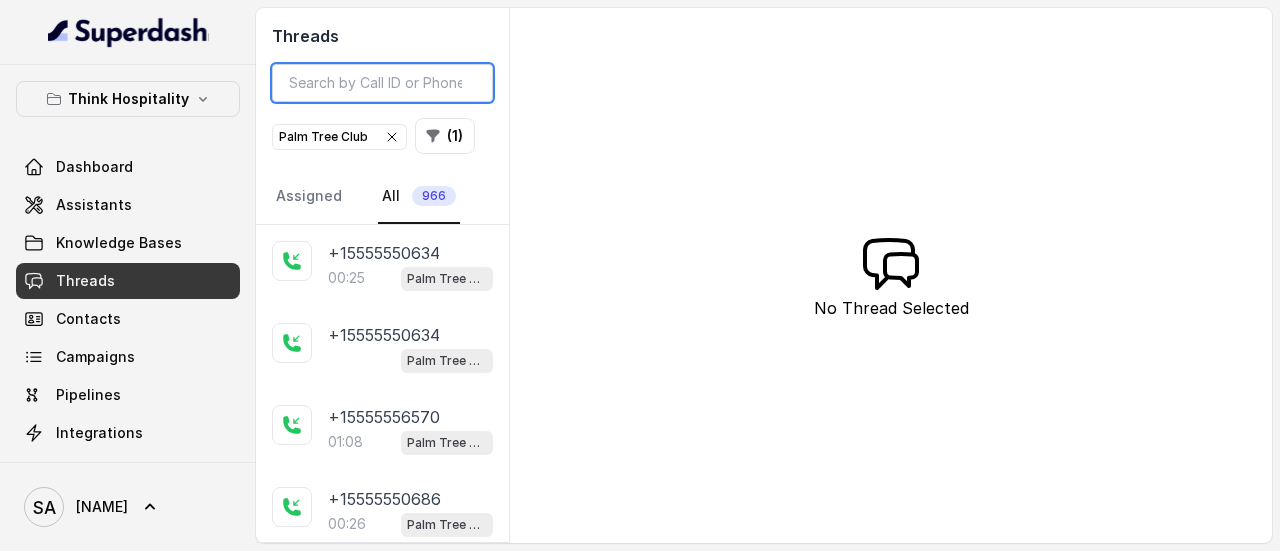 paste on "CAf42b0cfd28ed192c6ede8f02a1bd5680" 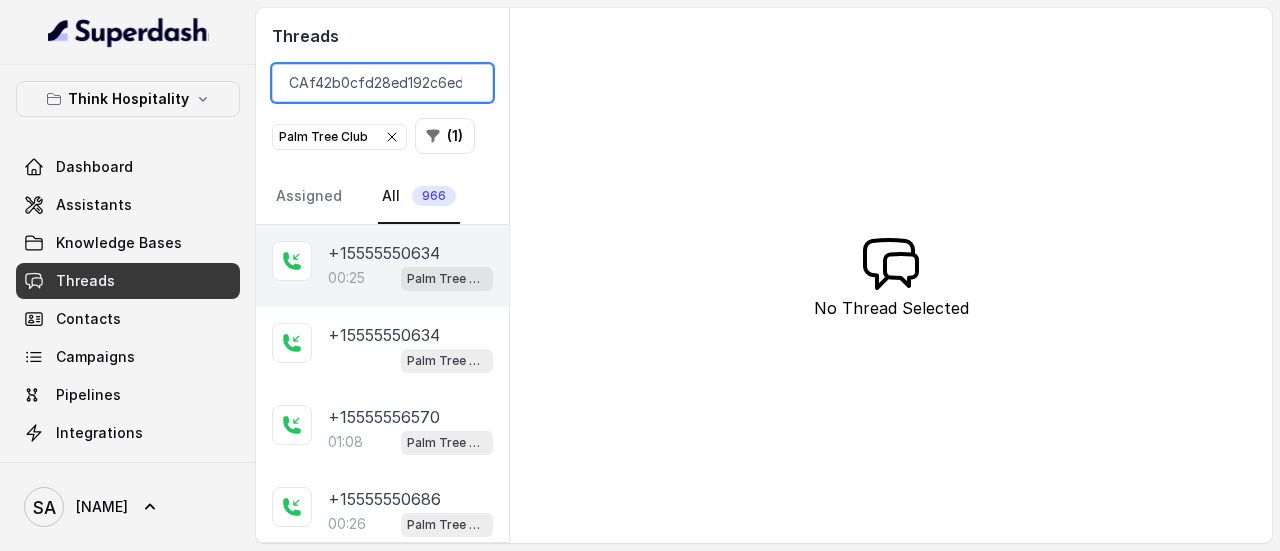 scroll, scrollTop: 0, scrollLeft: 100, axis: horizontal 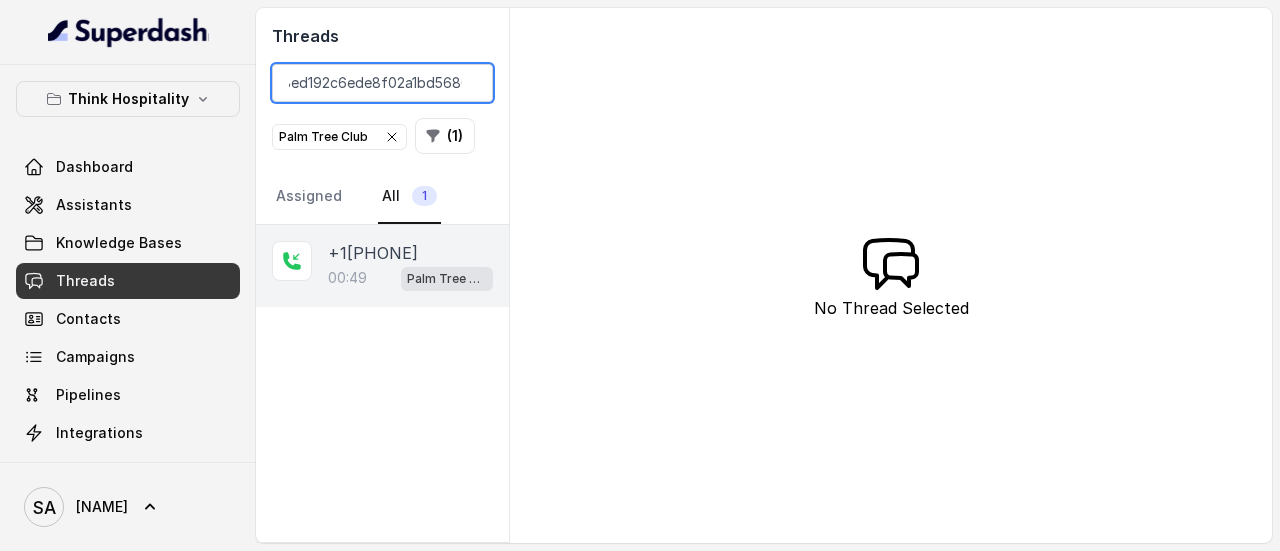 type on "CAf42b0cfd28ed192c6ede8f02a1bd5680" 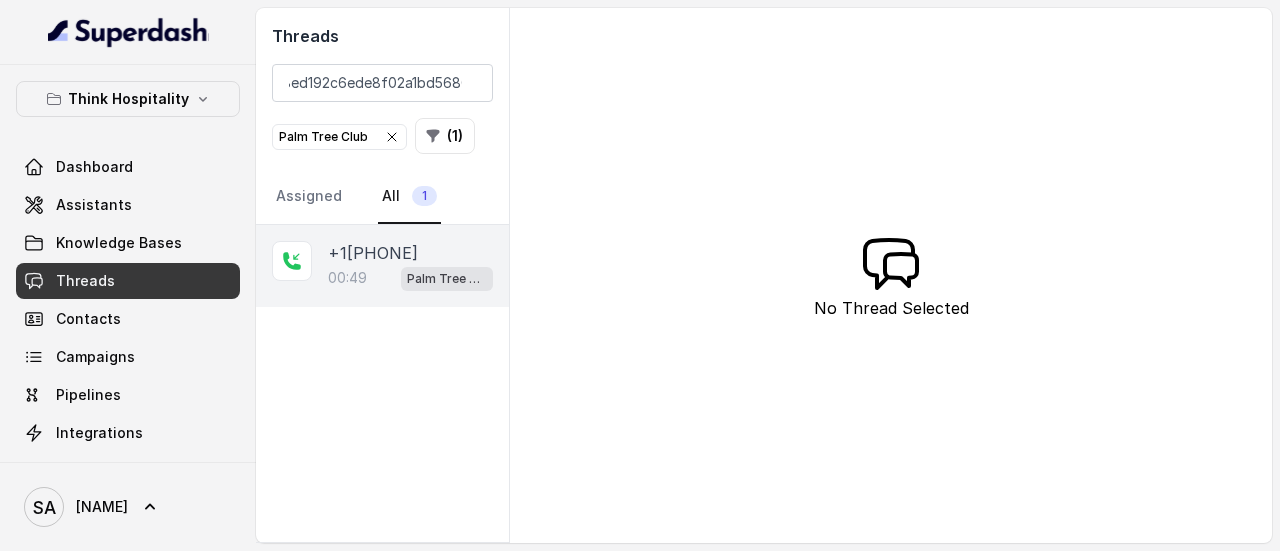 click on "+17326640301" at bounding box center (373, 253) 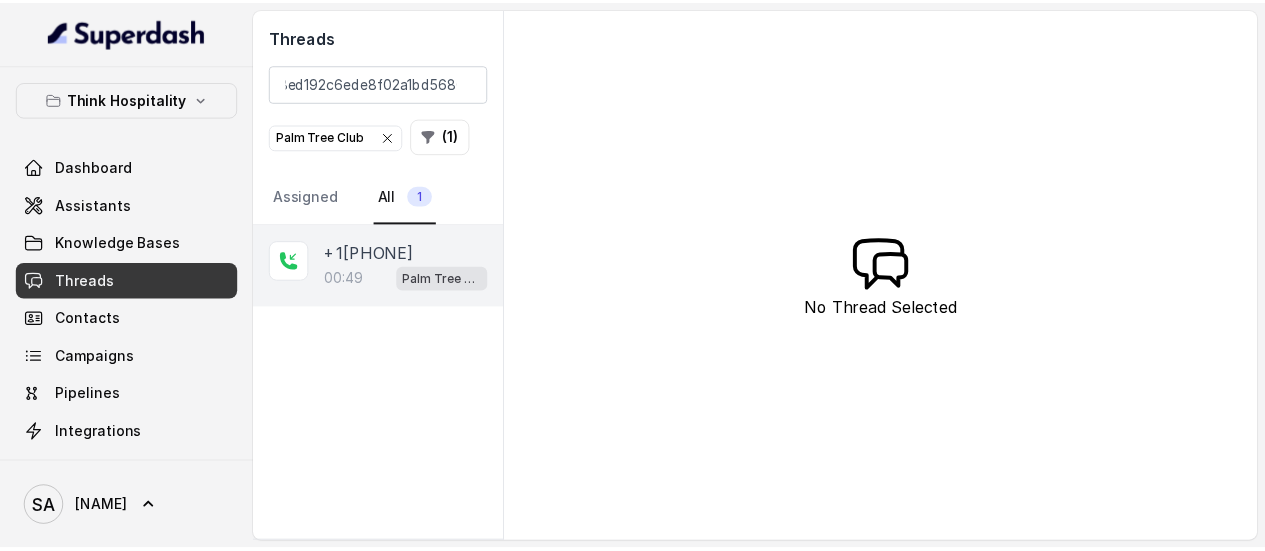 scroll, scrollTop: 0, scrollLeft: 0, axis: both 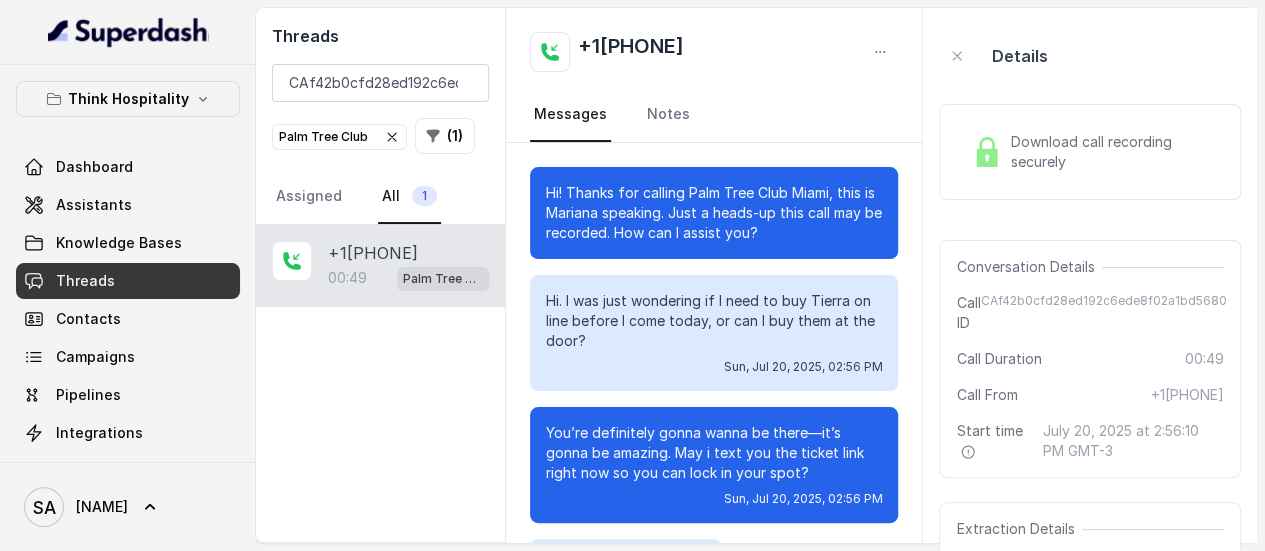 click on "Download call recording securely" at bounding box center [1113, 152] 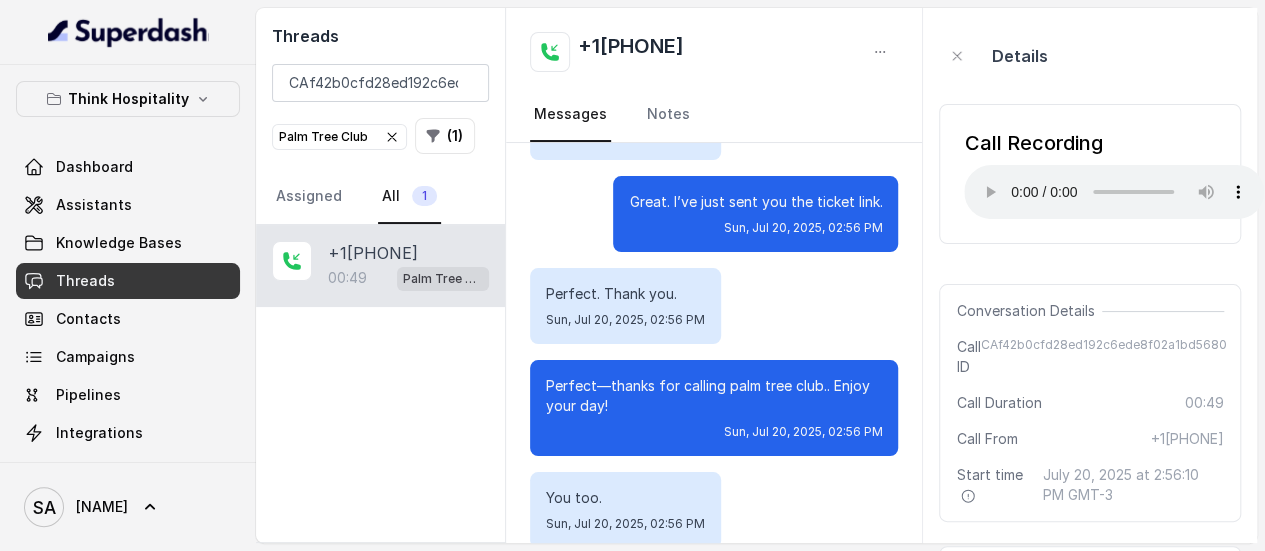 scroll, scrollTop: 483, scrollLeft: 0, axis: vertical 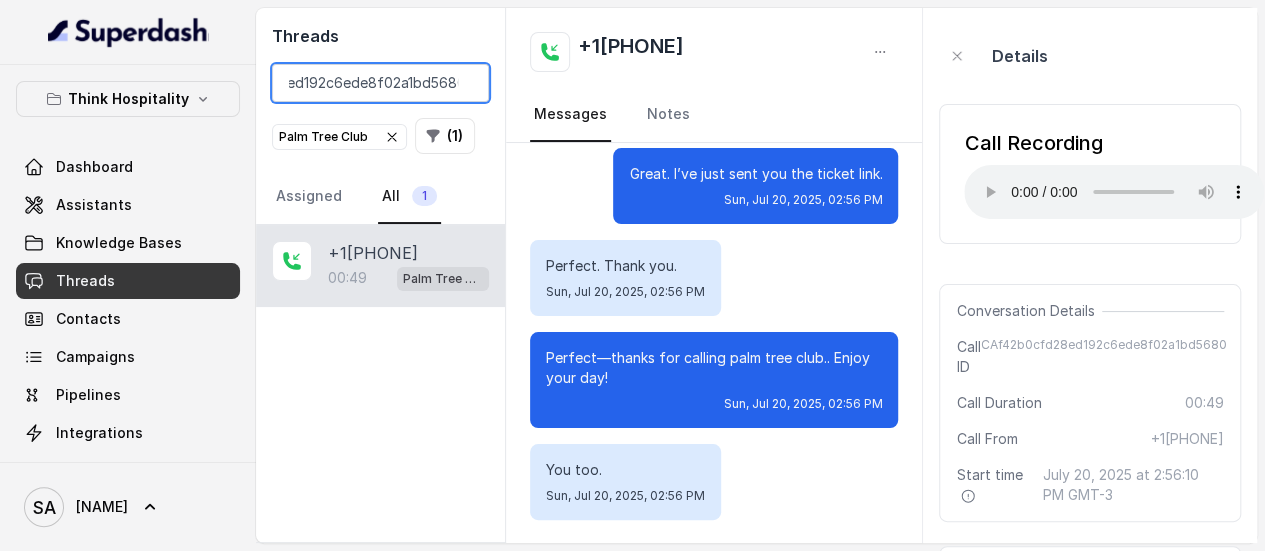 drag, startPoint x: 289, startPoint y: 84, endPoint x: 564, endPoint y: 110, distance: 276.22635 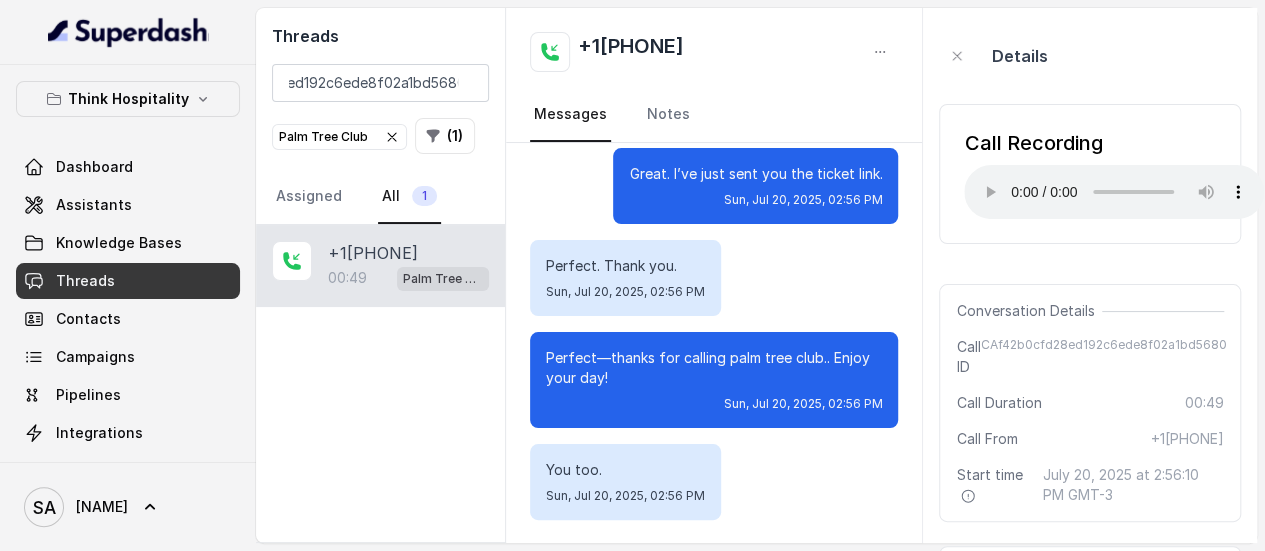 scroll, scrollTop: 0, scrollLeft: 0, axis: both 